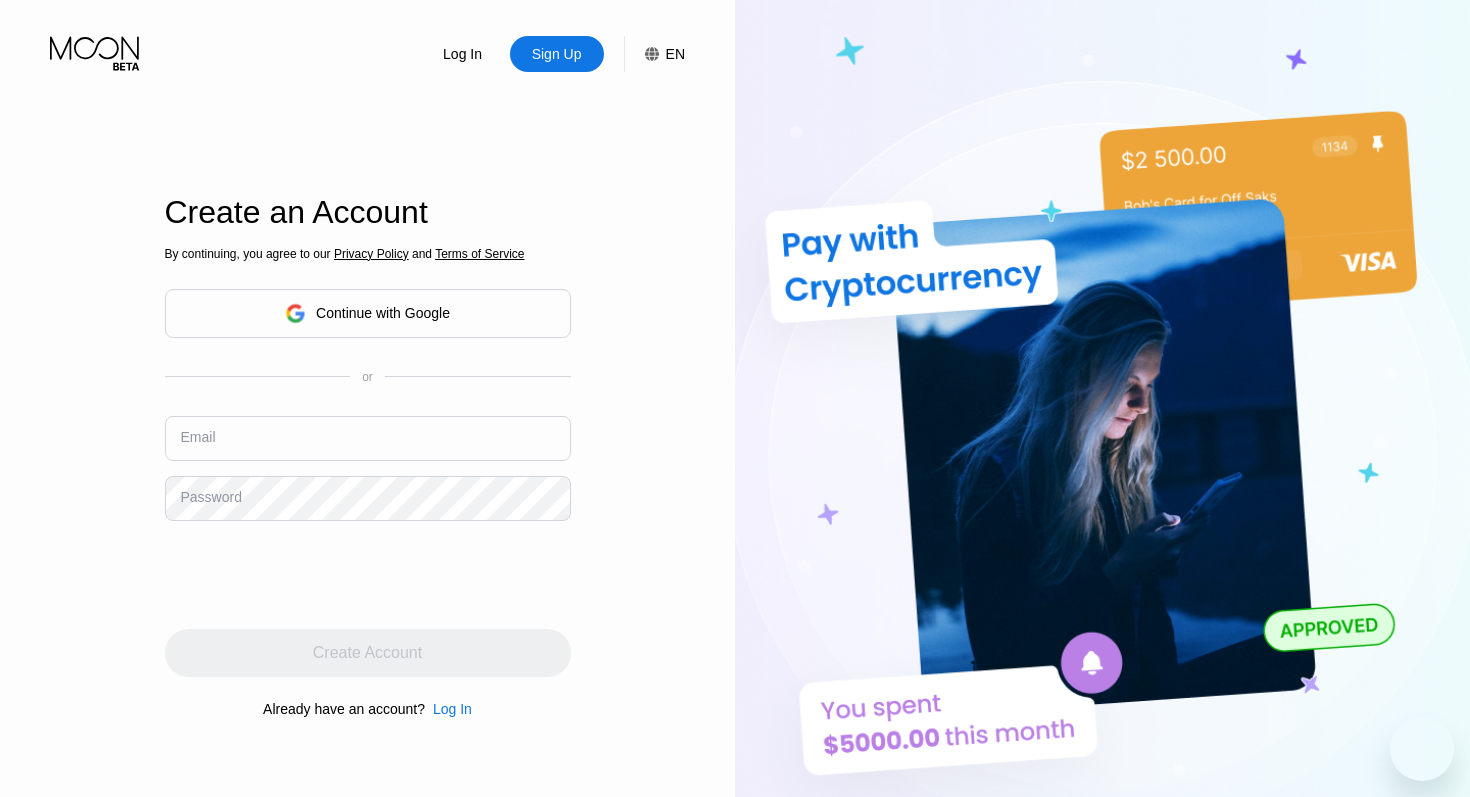 scroll, scrollTop: 0, scrollLeft: 0, axis: both 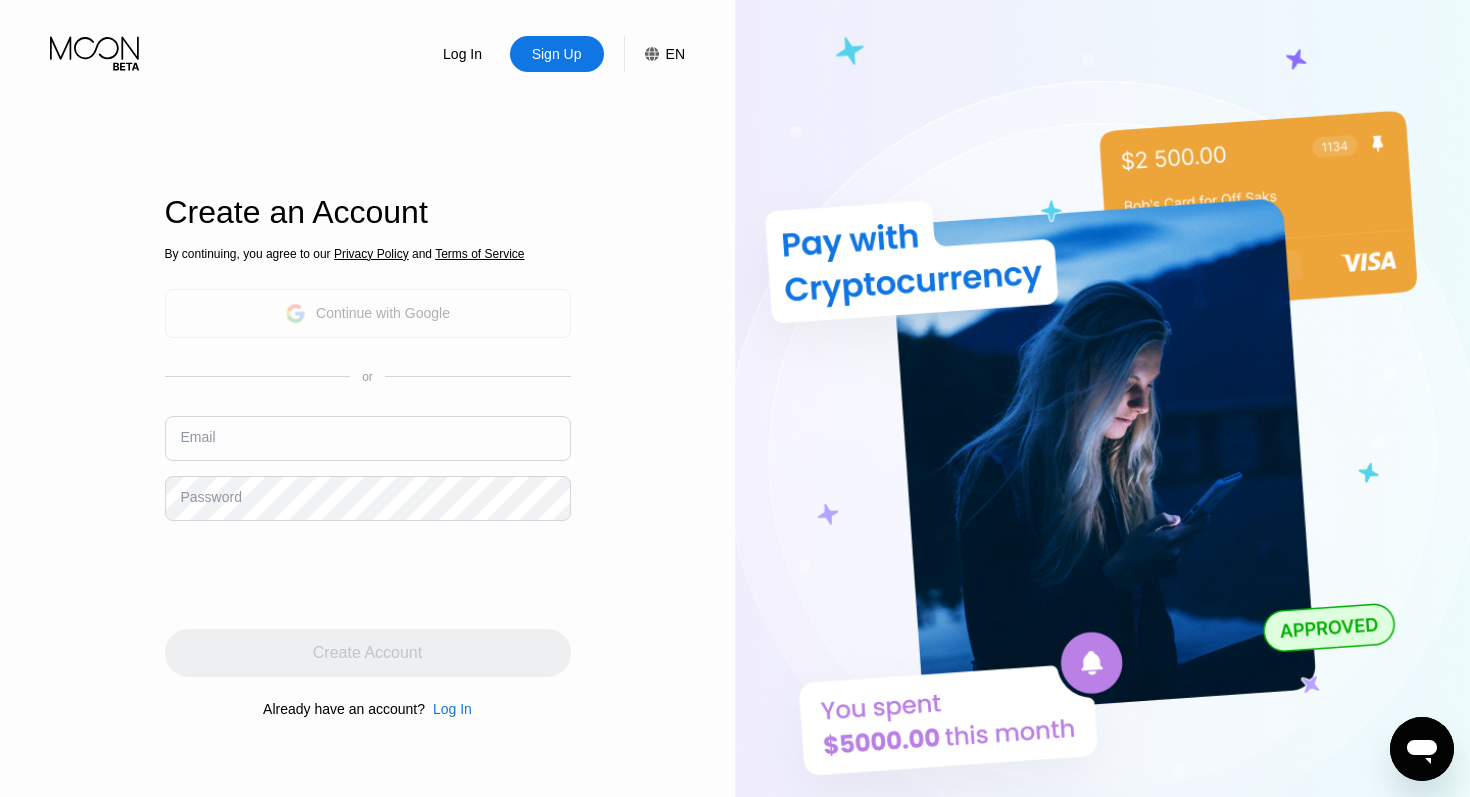 click on "Continue with Google" at bounding box center [383, 313] 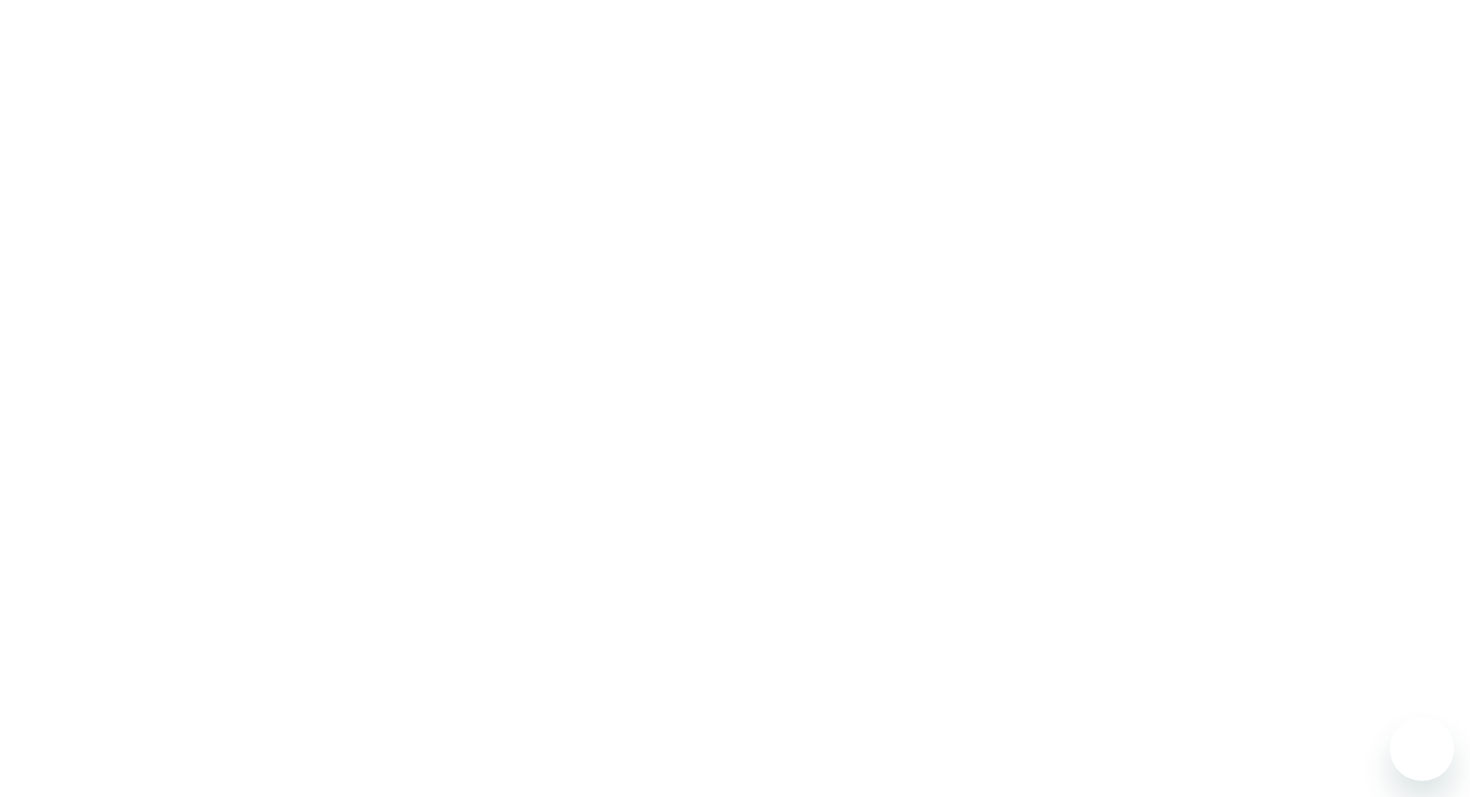 scroll, scrollTop: 0, scrollLeft: 0, axis: both 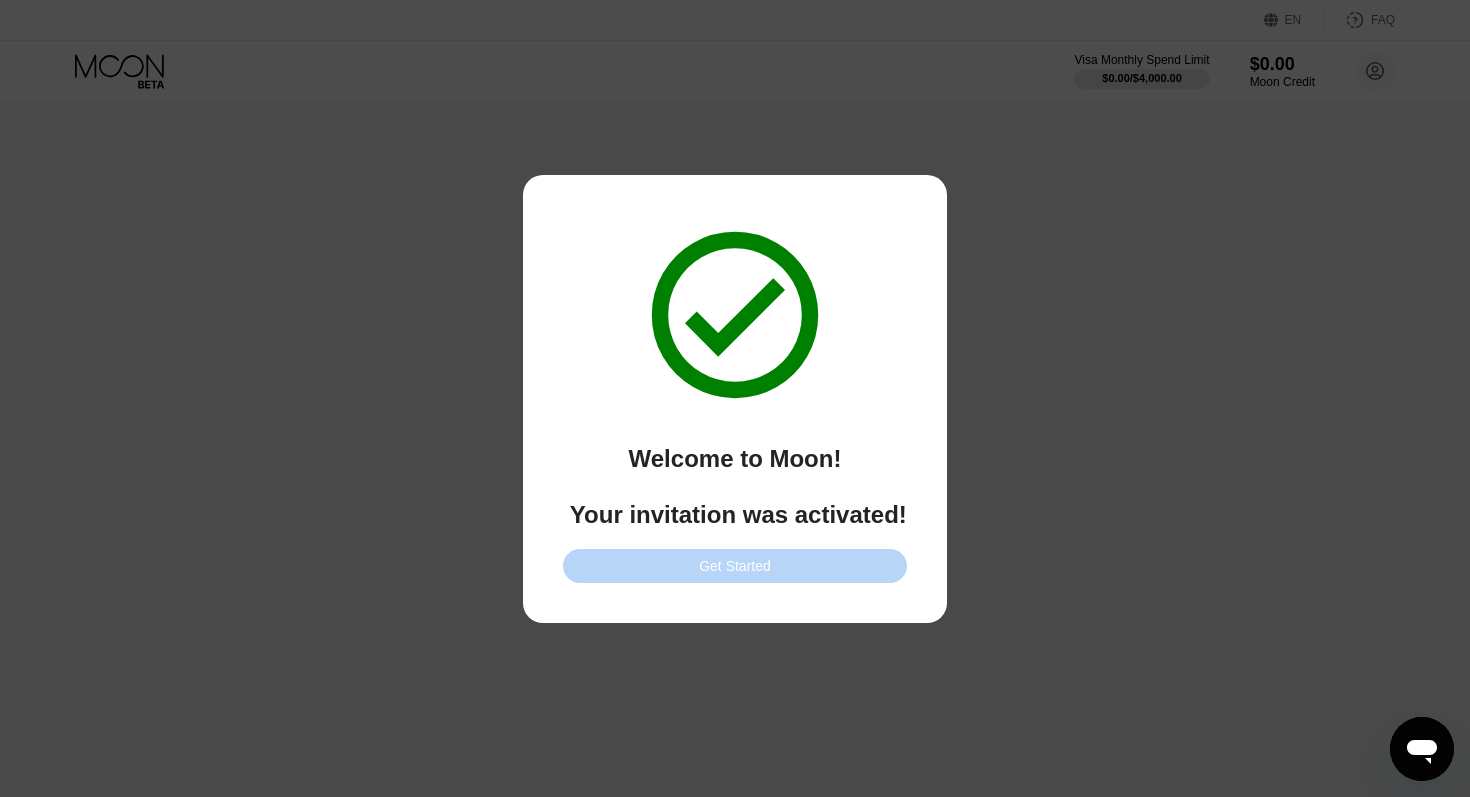 click on "Get Started" at bounding box center (735, 566) 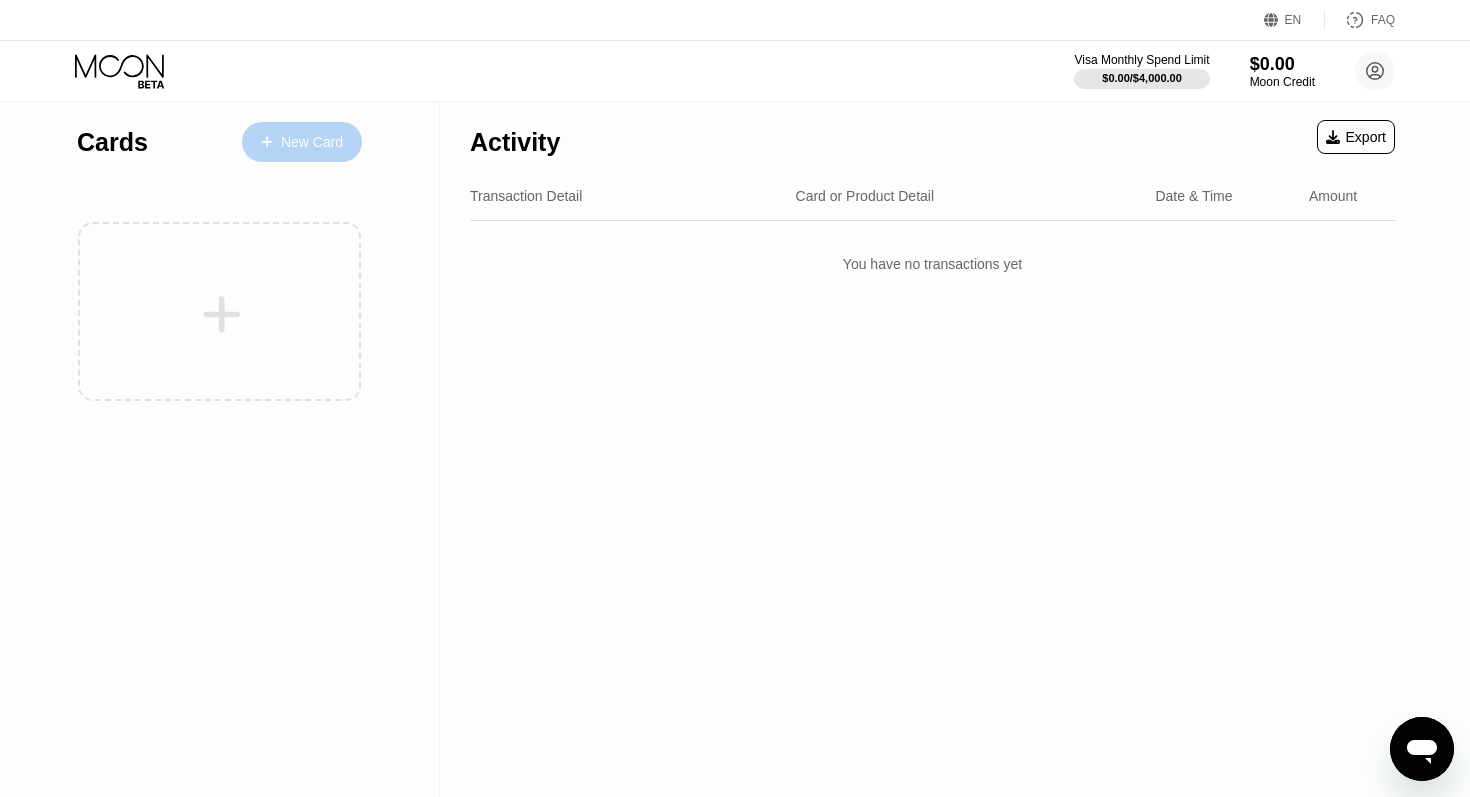 click on "New Card" at bounding box center [312, 142] 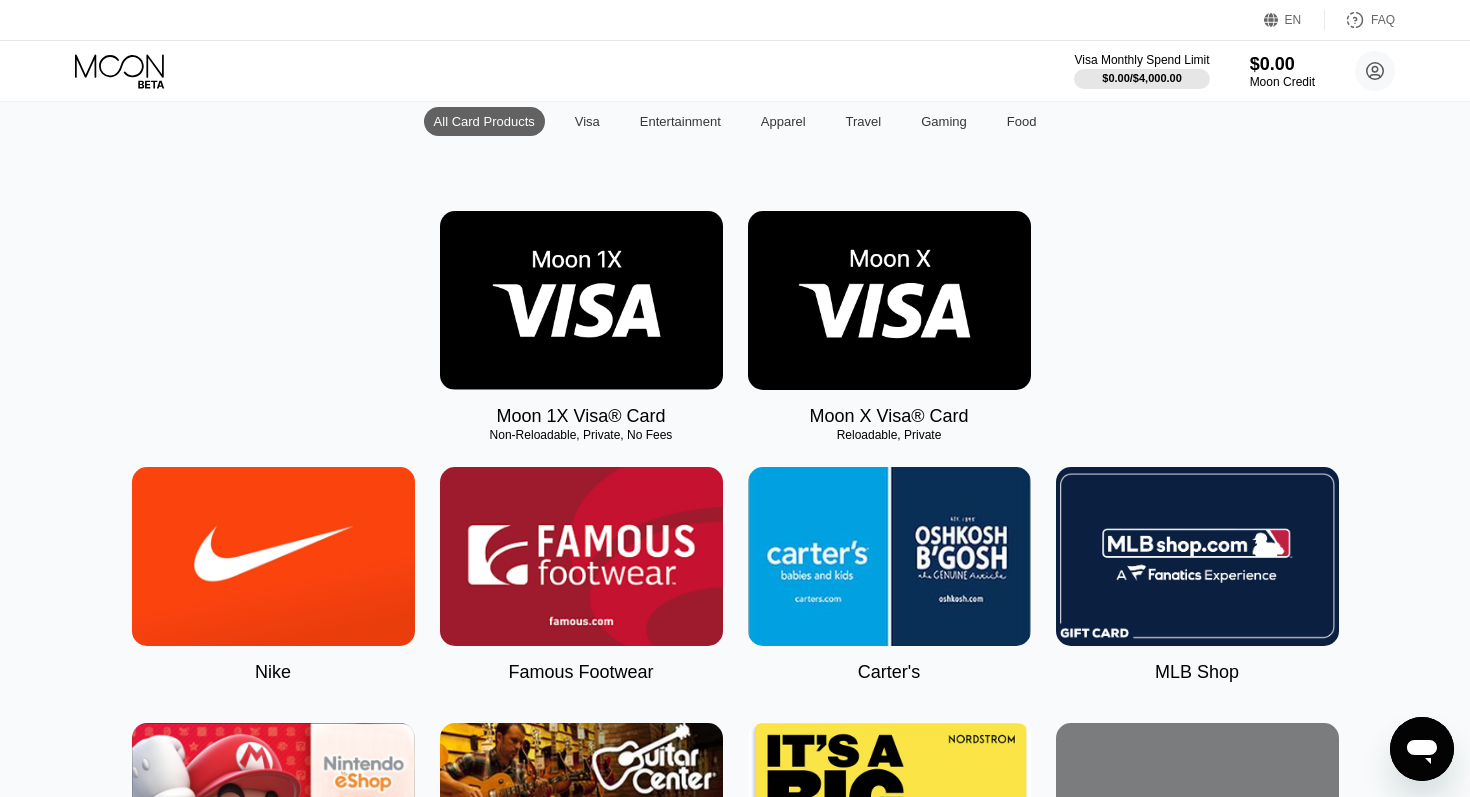 scroll, scrollTop: 0, scrollLeft: 0, axis: both 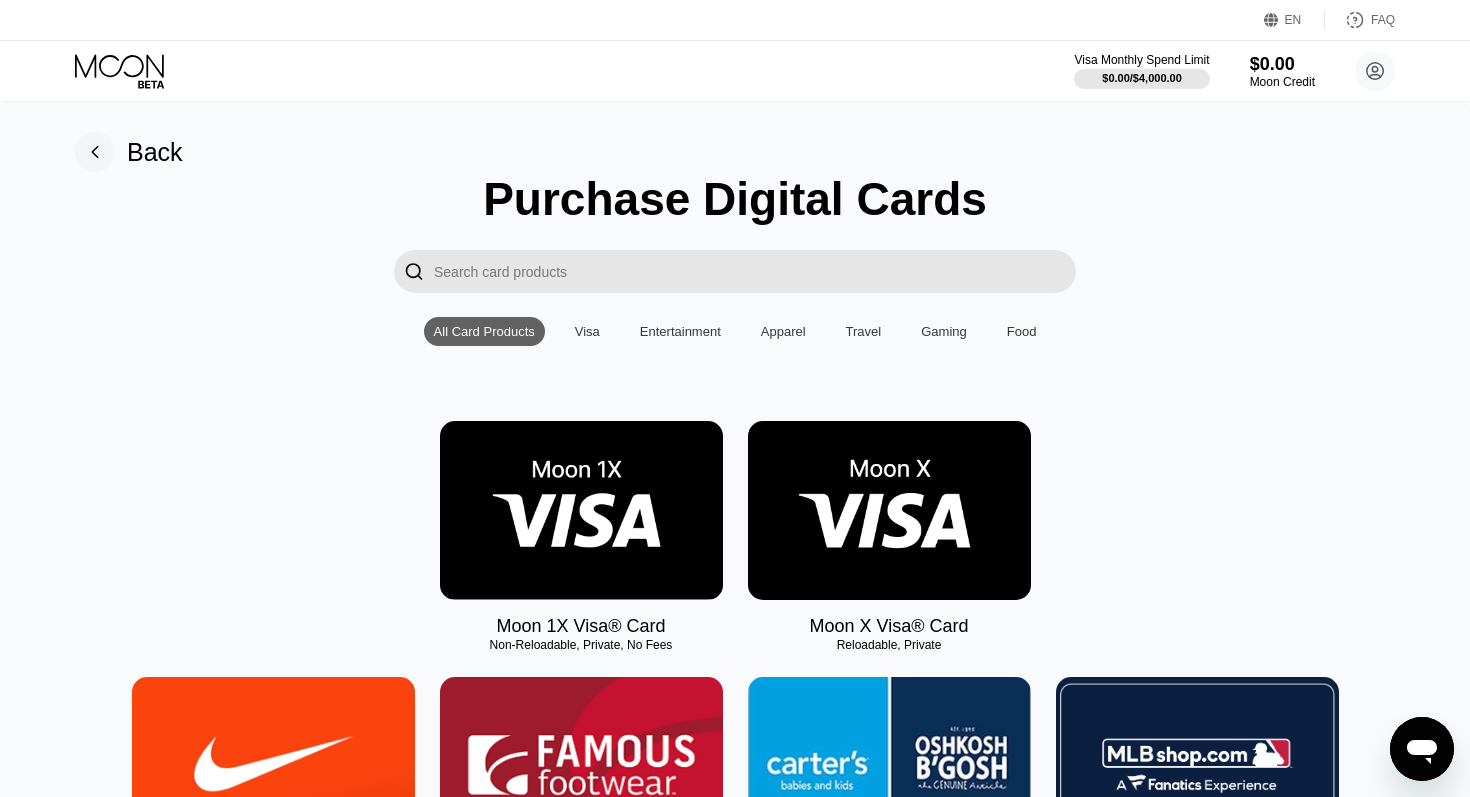 click at bounding box center (889, 510) 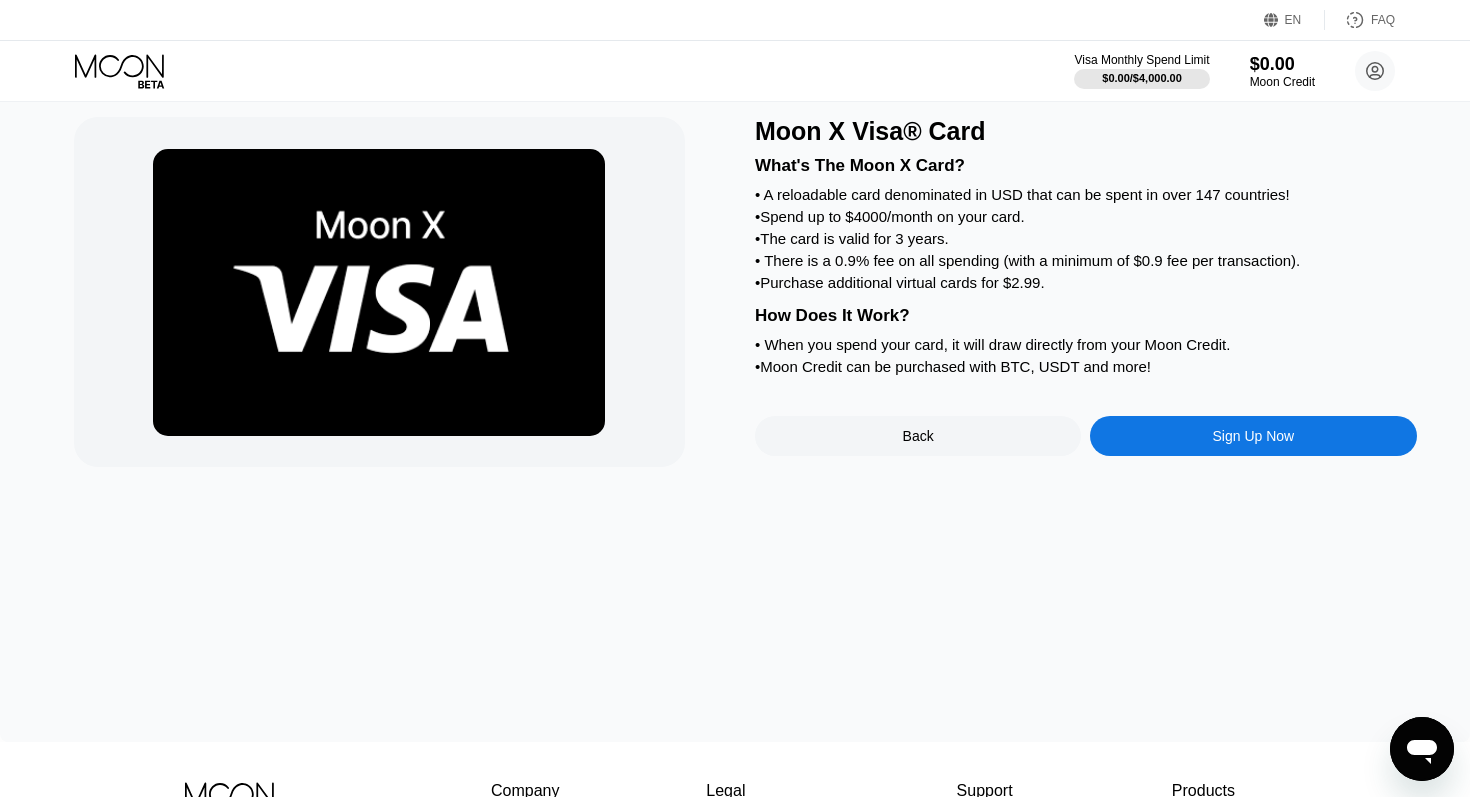 scroll, scrollTop: 0, scrollLeft: 0, axis: both 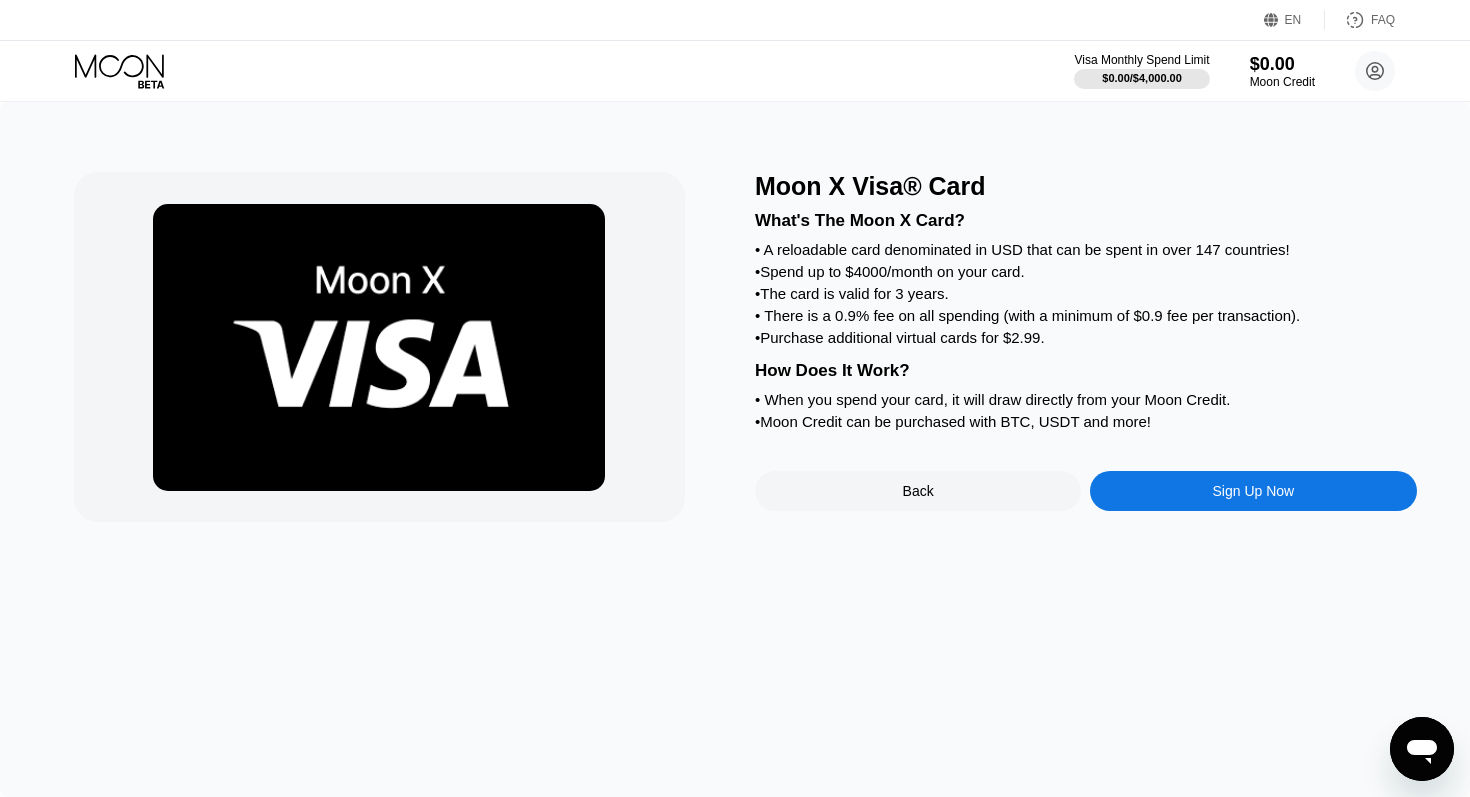 click on "Sign Up Now" at bounding box center [1254, 491] 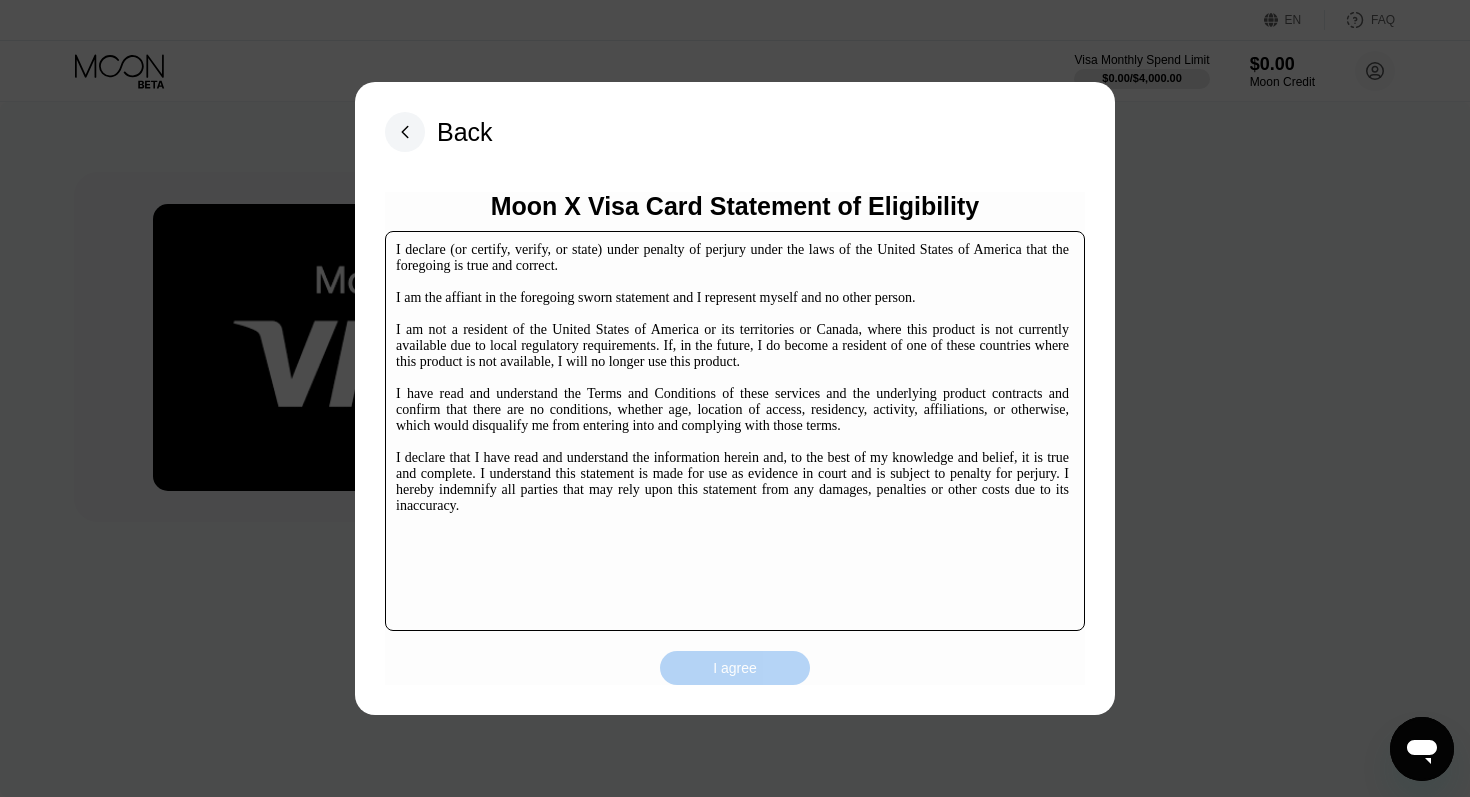 click on "I agree" at bounding box center [735, 668] 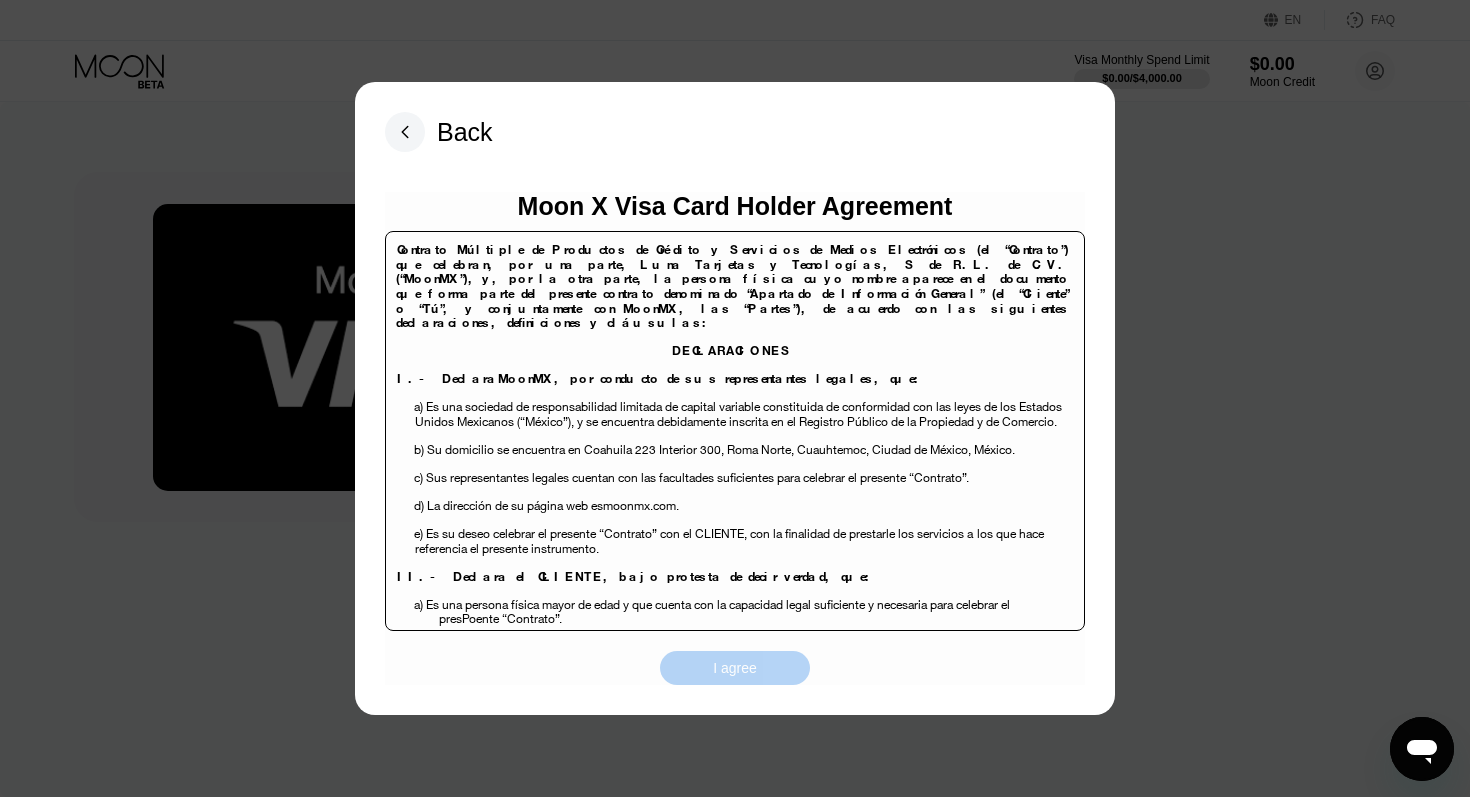 click on "I agree" at bounding box center [735, 668] 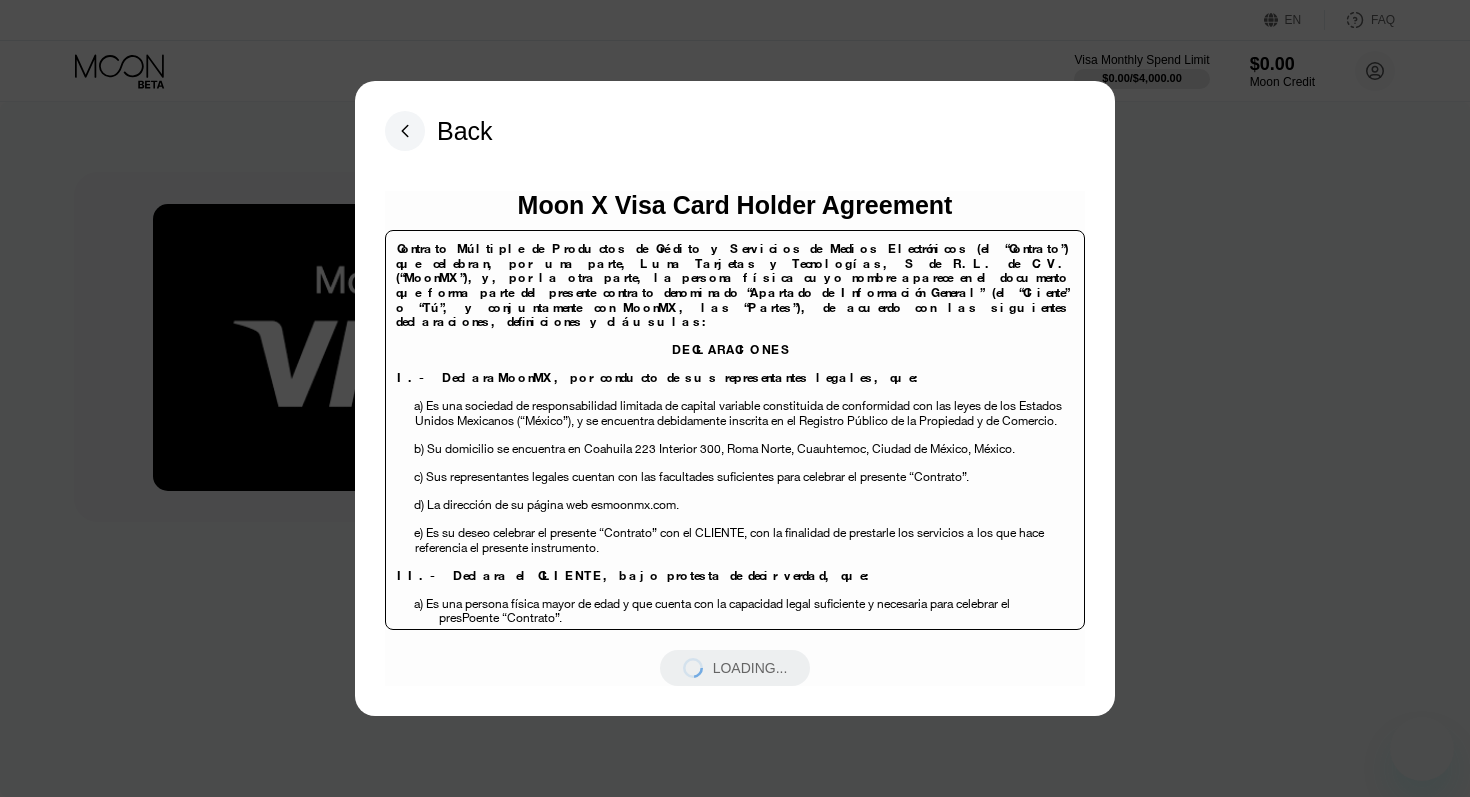 scroll, scrollTop: 0, scrollLeft: 0, axis: both 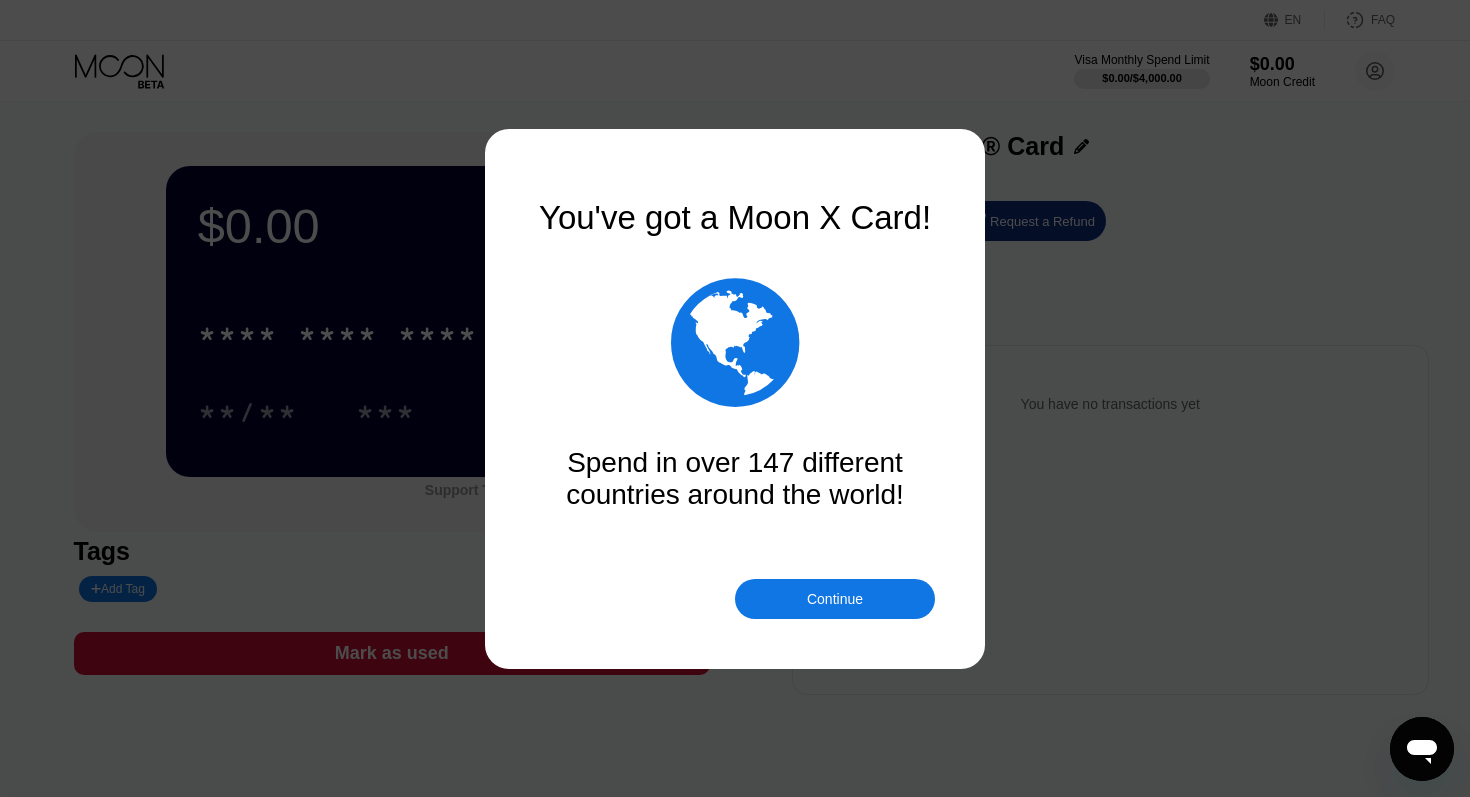 click on "Continue" at bounding box center [835, 599] 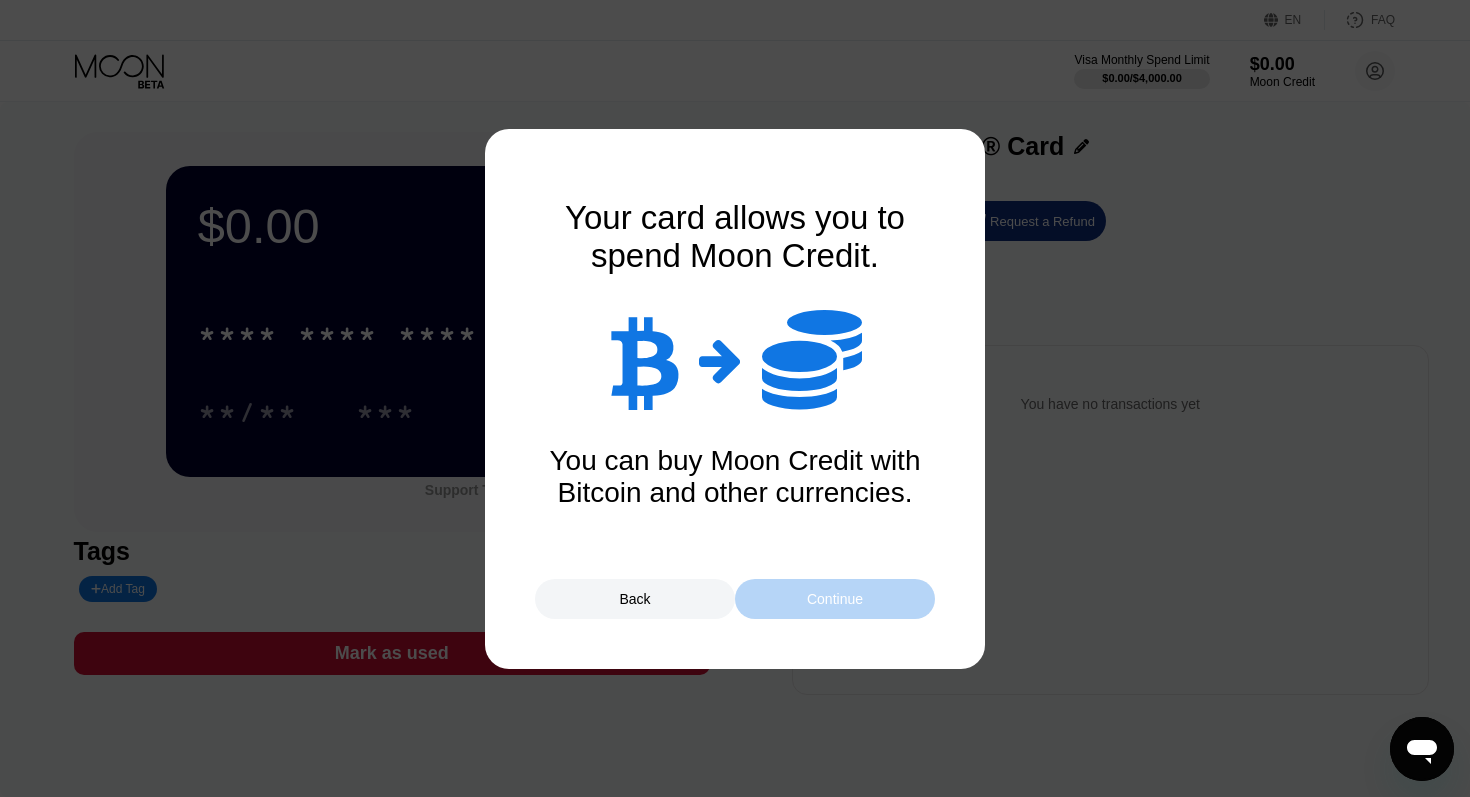 click on "Continue" at bounding box center (835, 599) 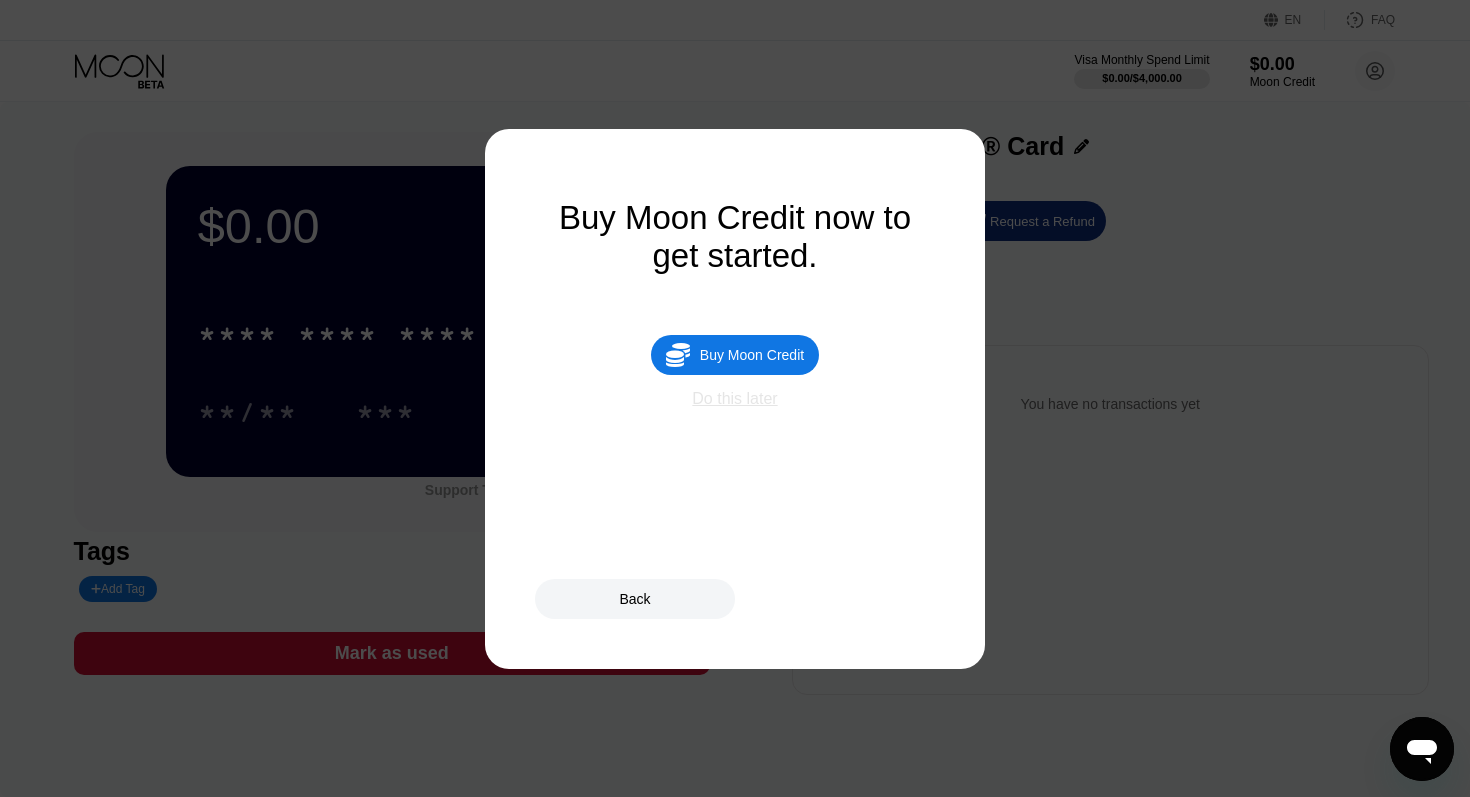 click on "Do this later" at bounding box center [734, 399] 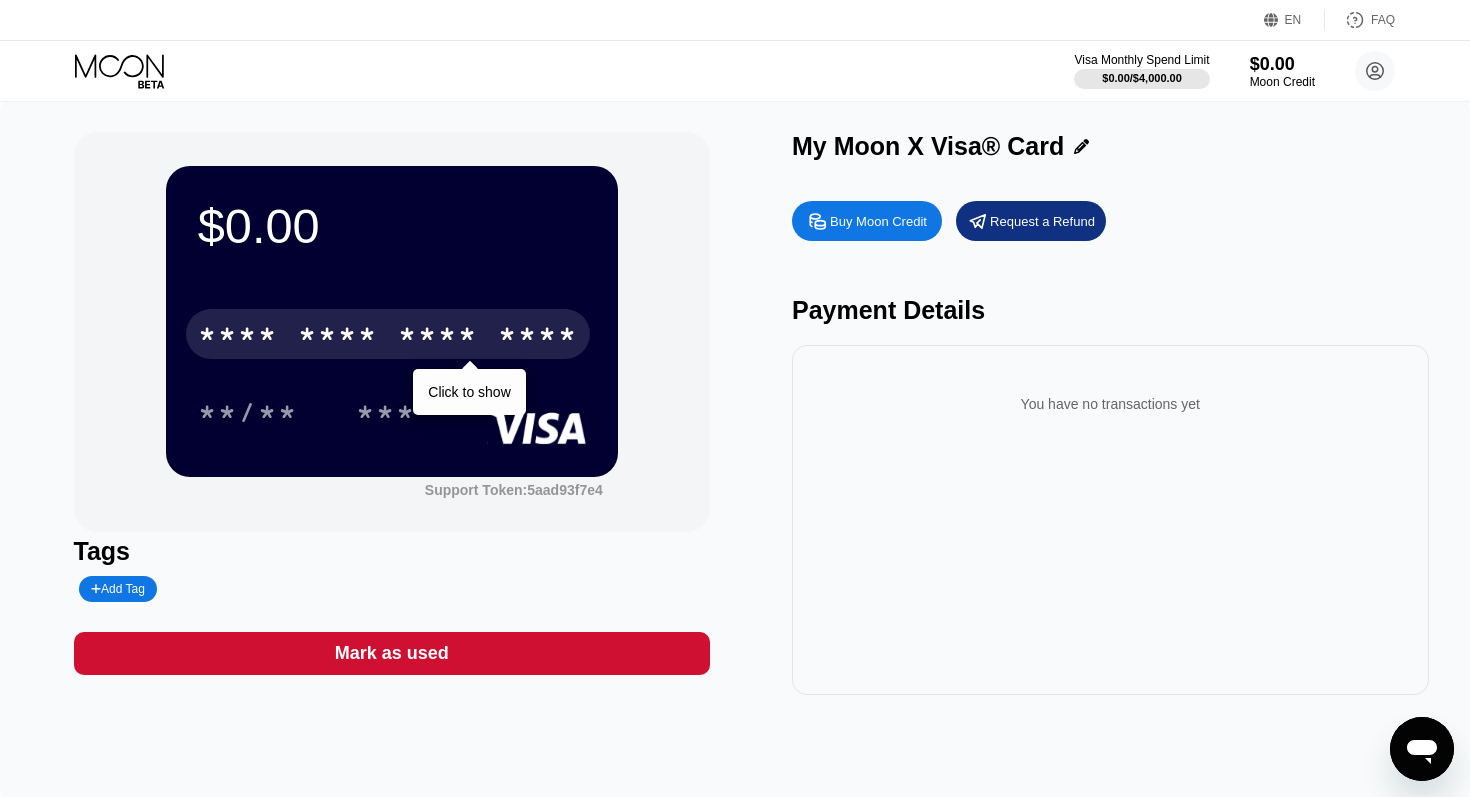 click on "****" at bounding box center (538, 337) 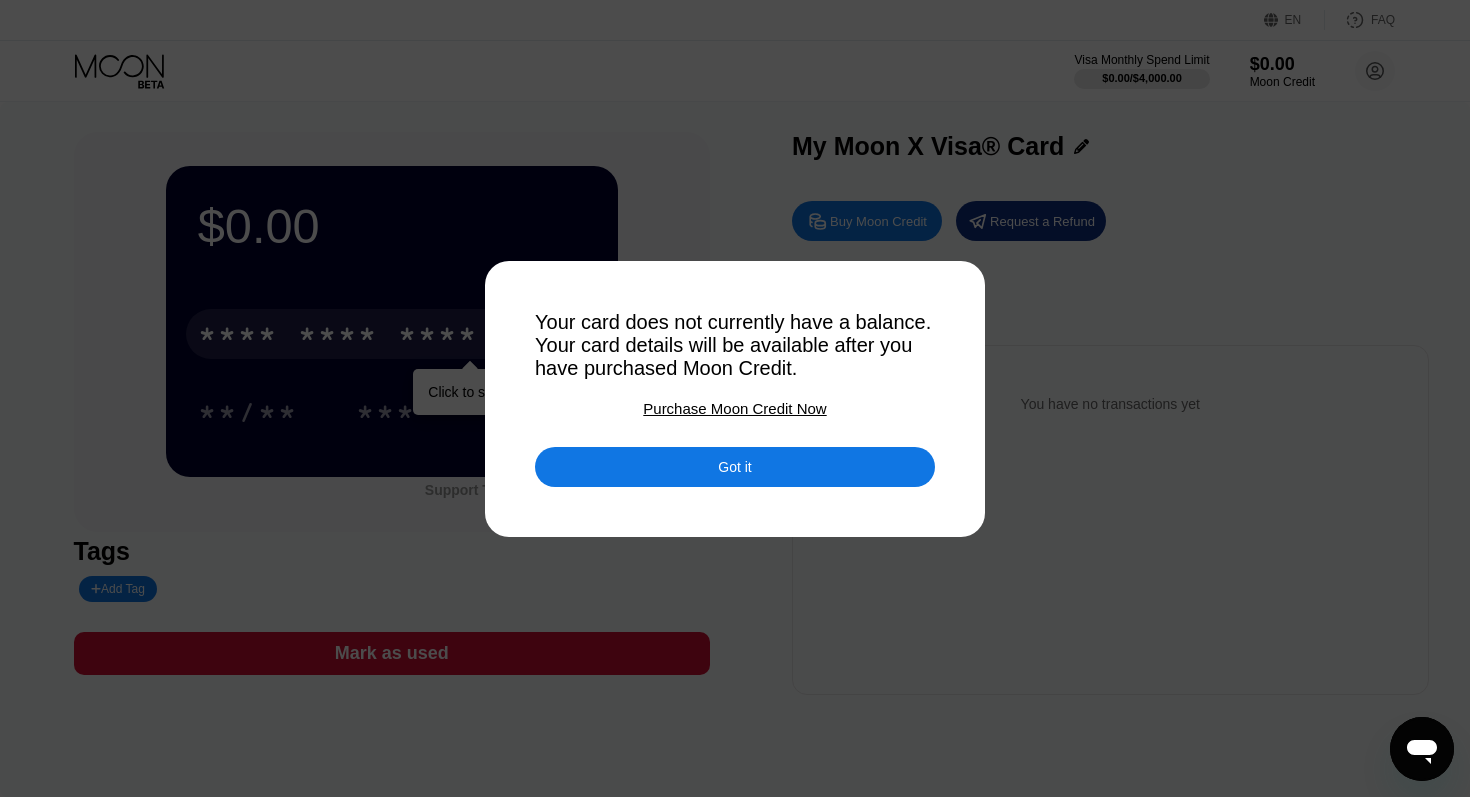click on "Got it" at bounding box center [735, 467] 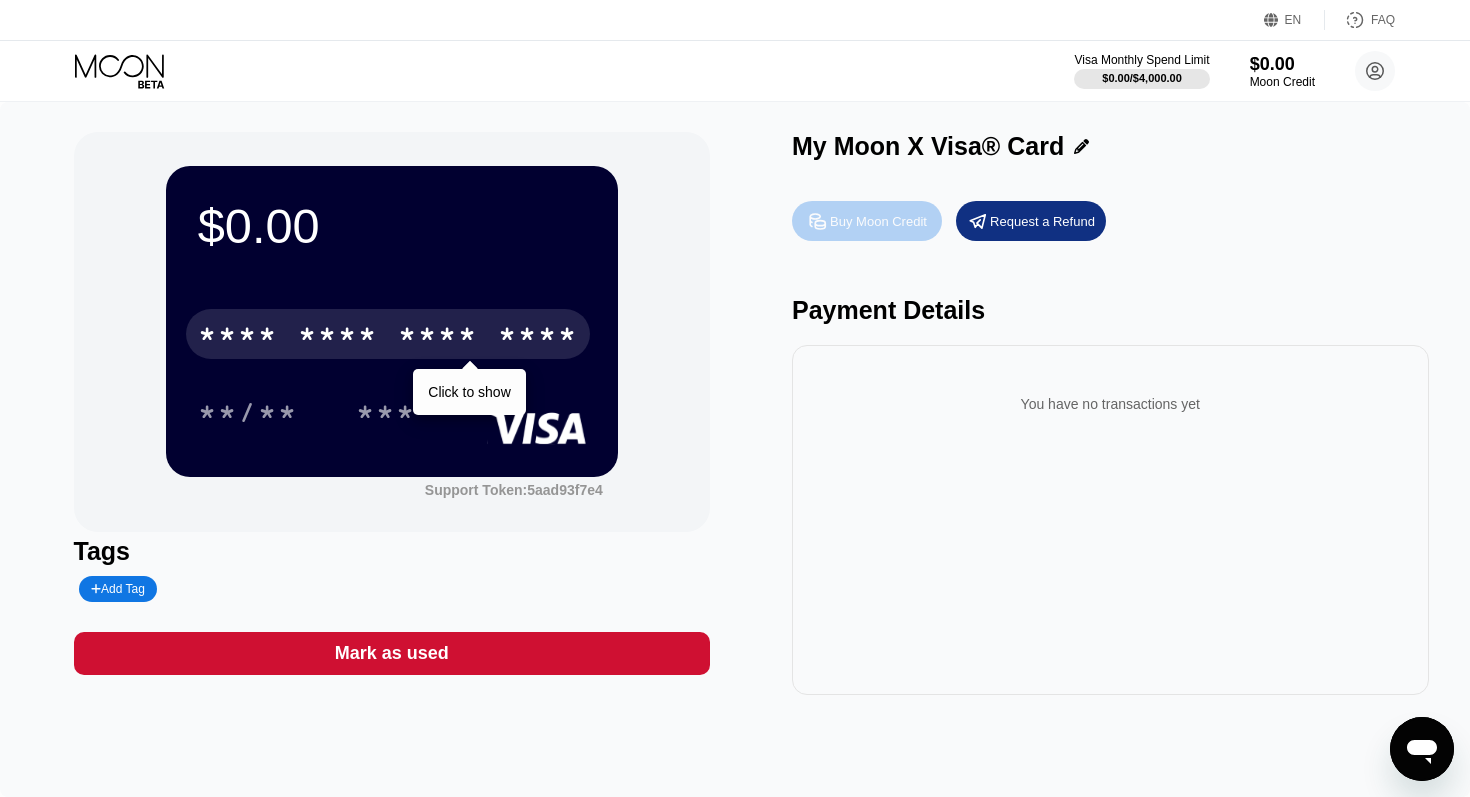 click on "Buy Moon Credit" at bounding box center [878, 221] 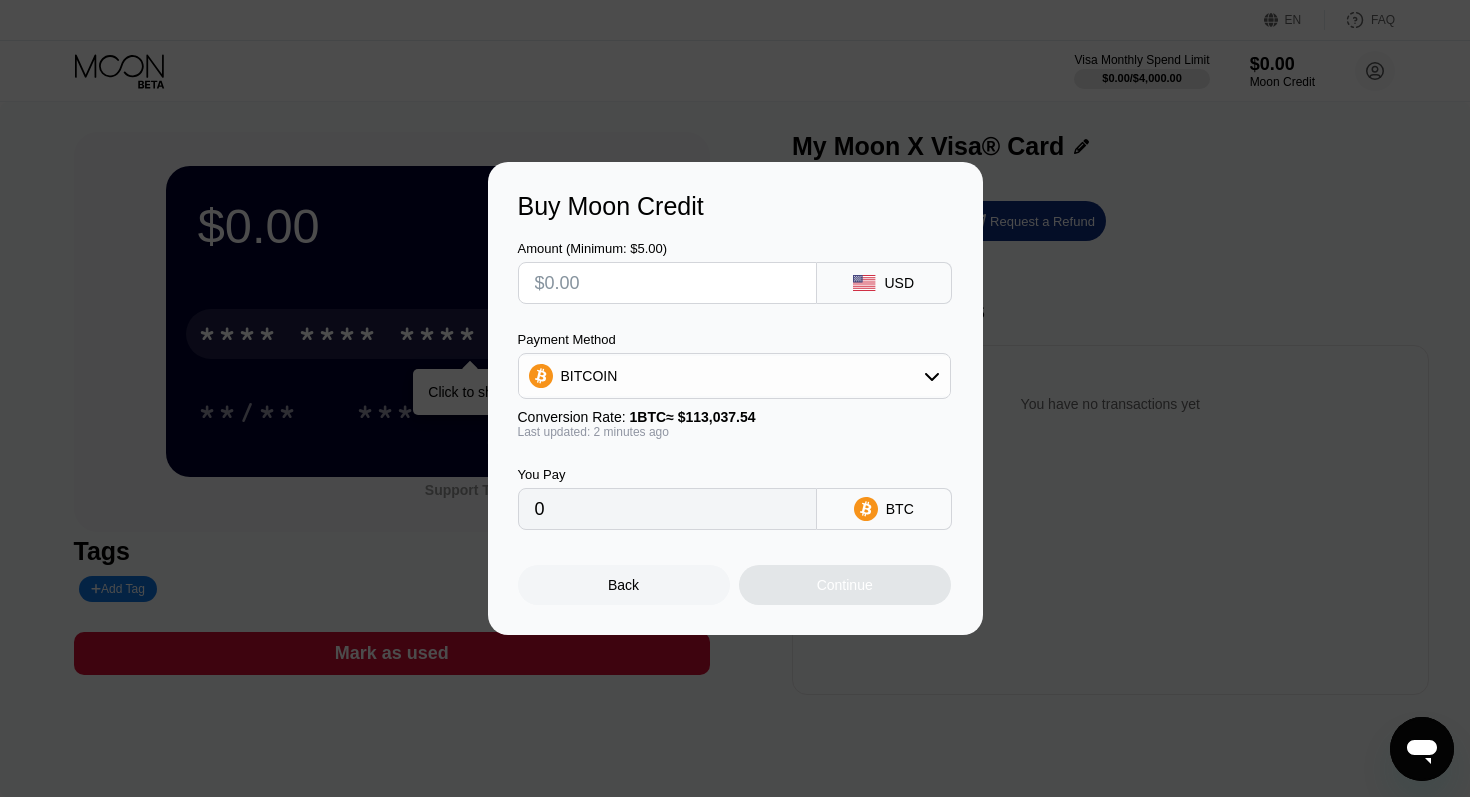 click on "USD" at bounding box center [899, 283] 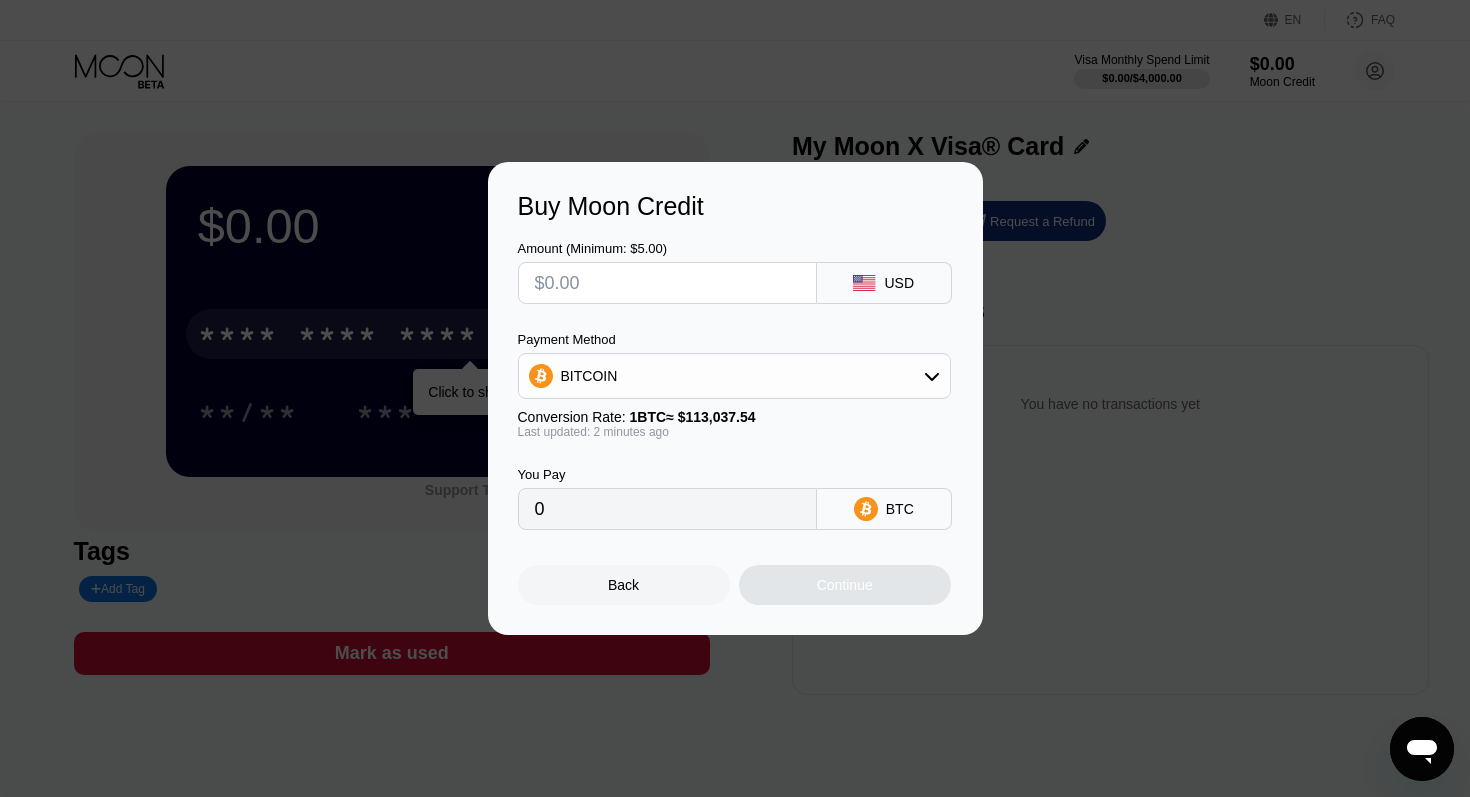 type on "$1" 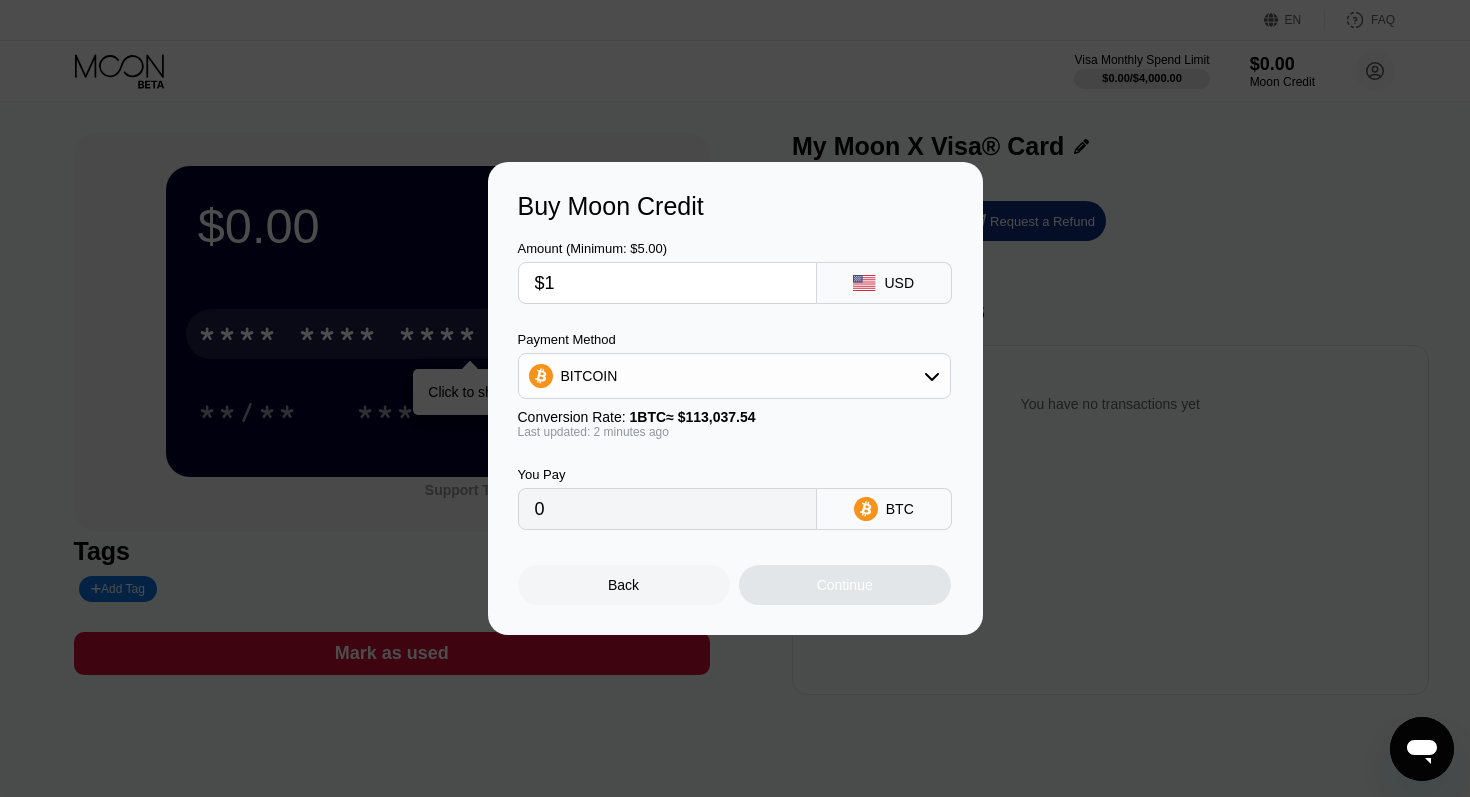 type on "0.00000885" 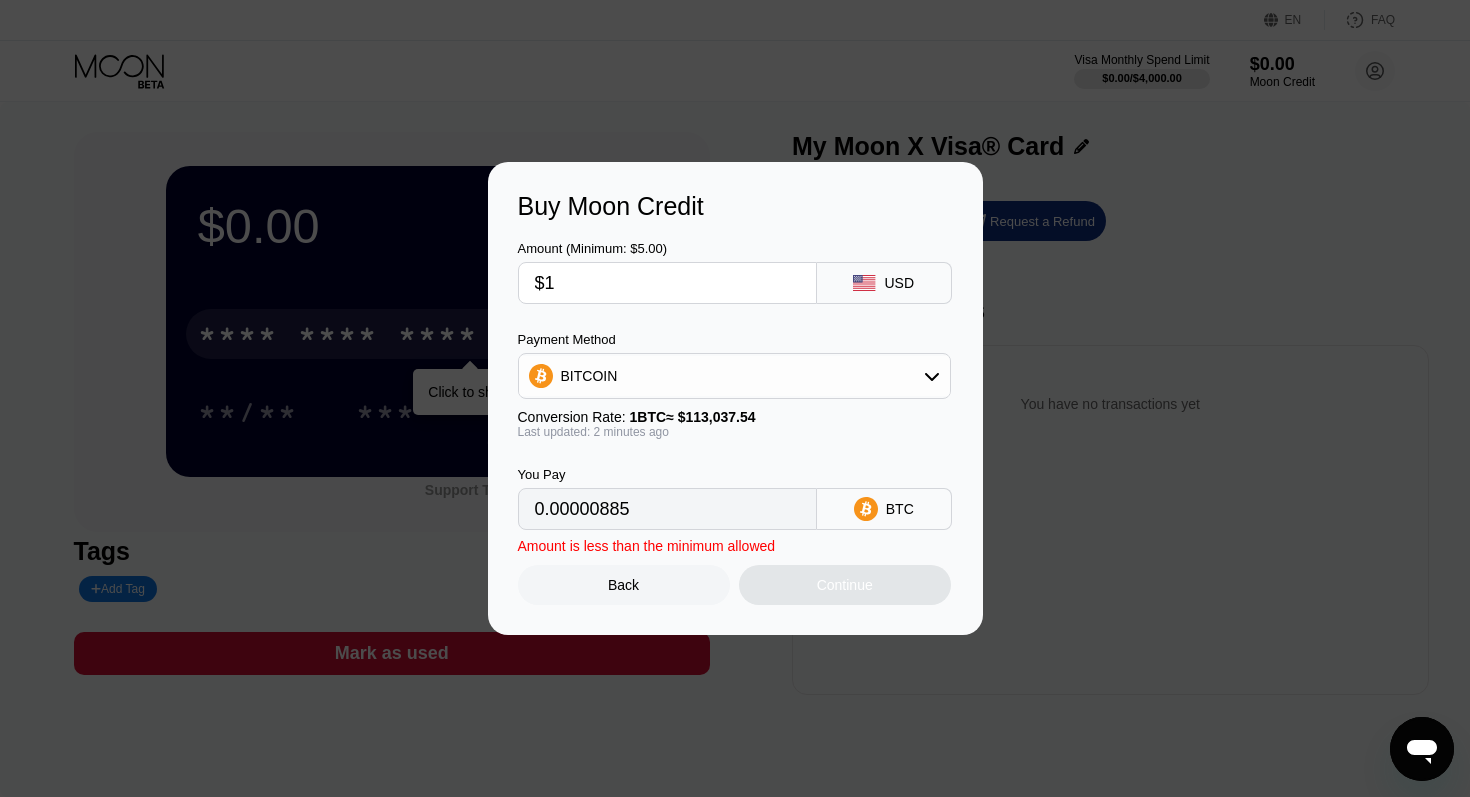 type 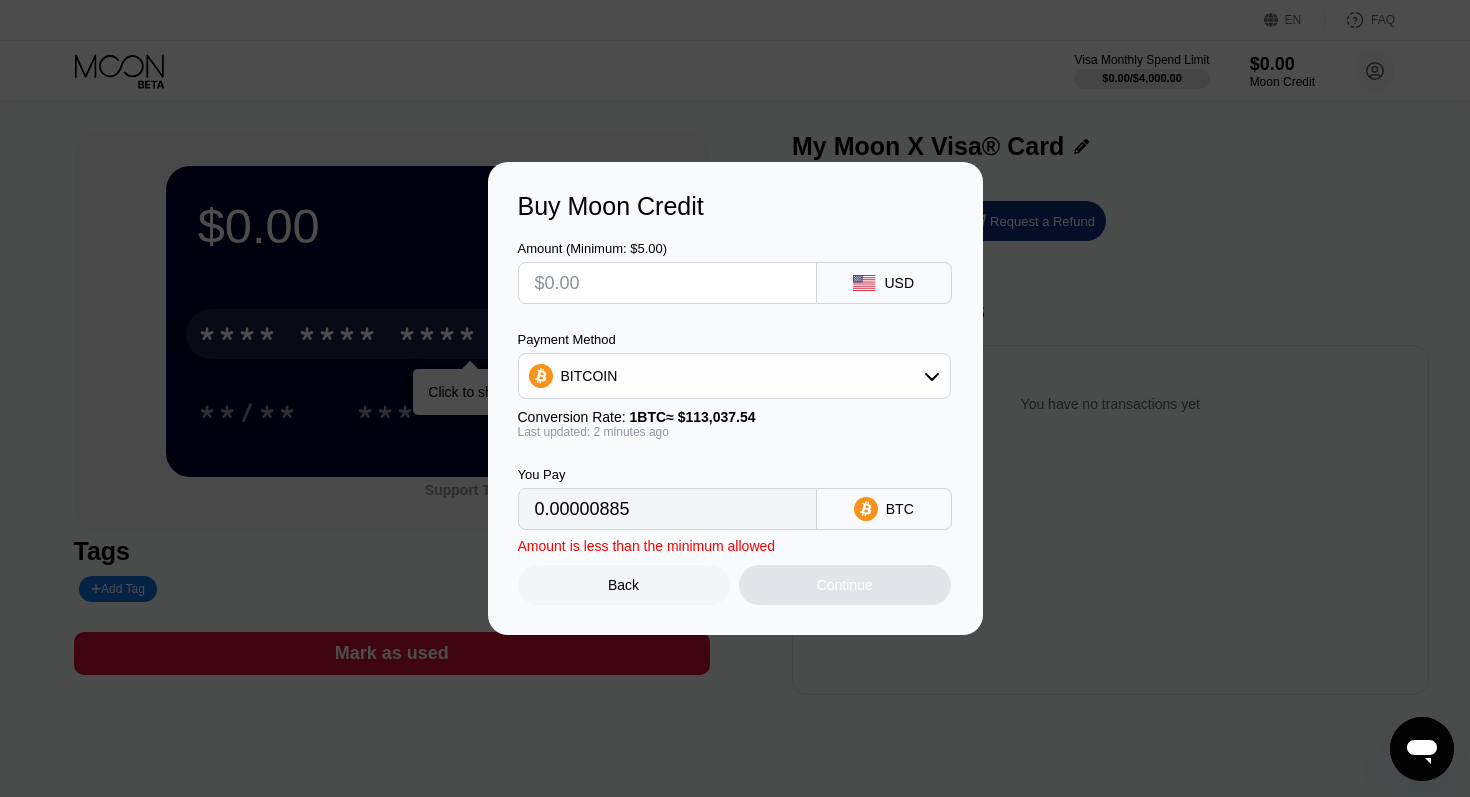 type on "0" 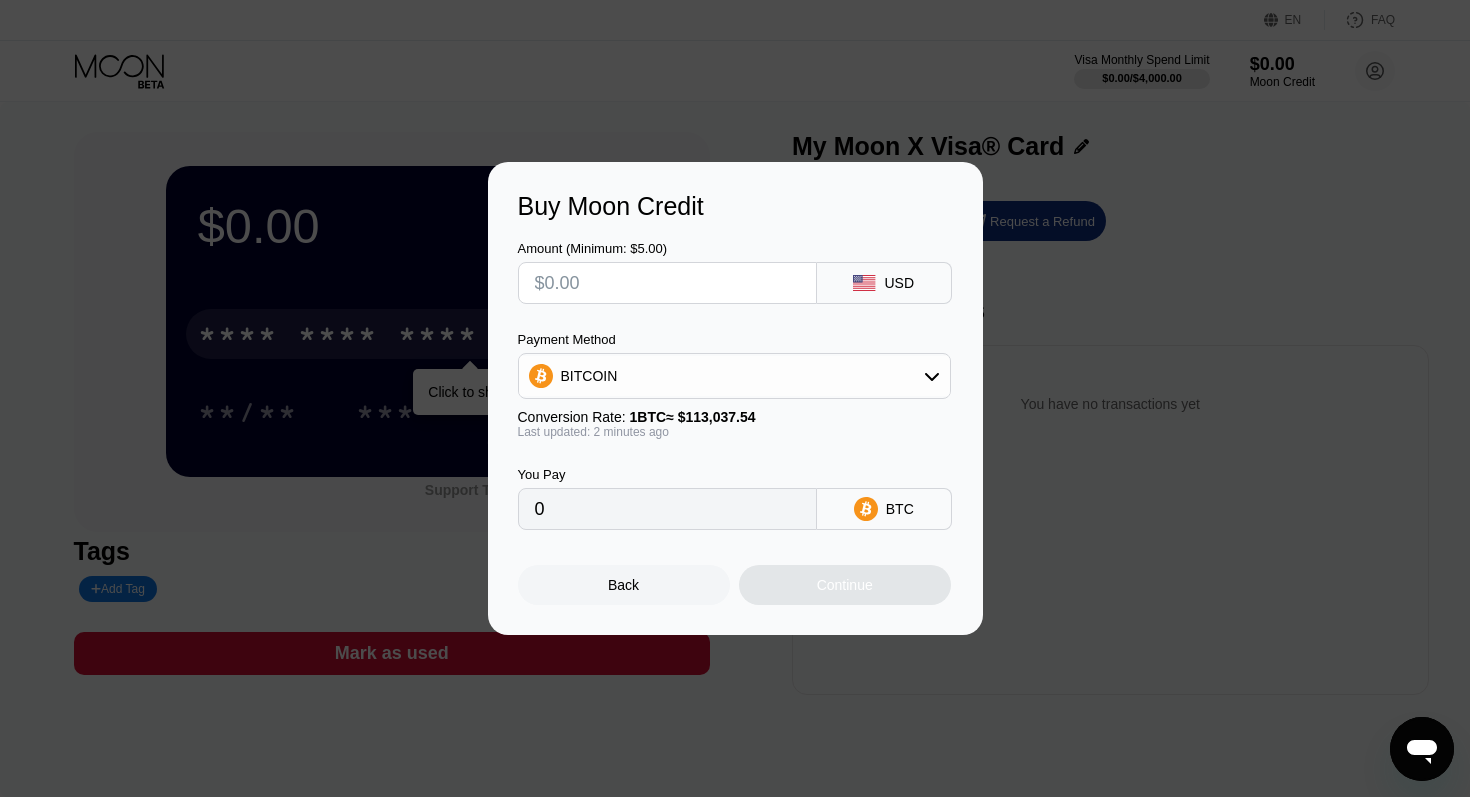 type on "$1" 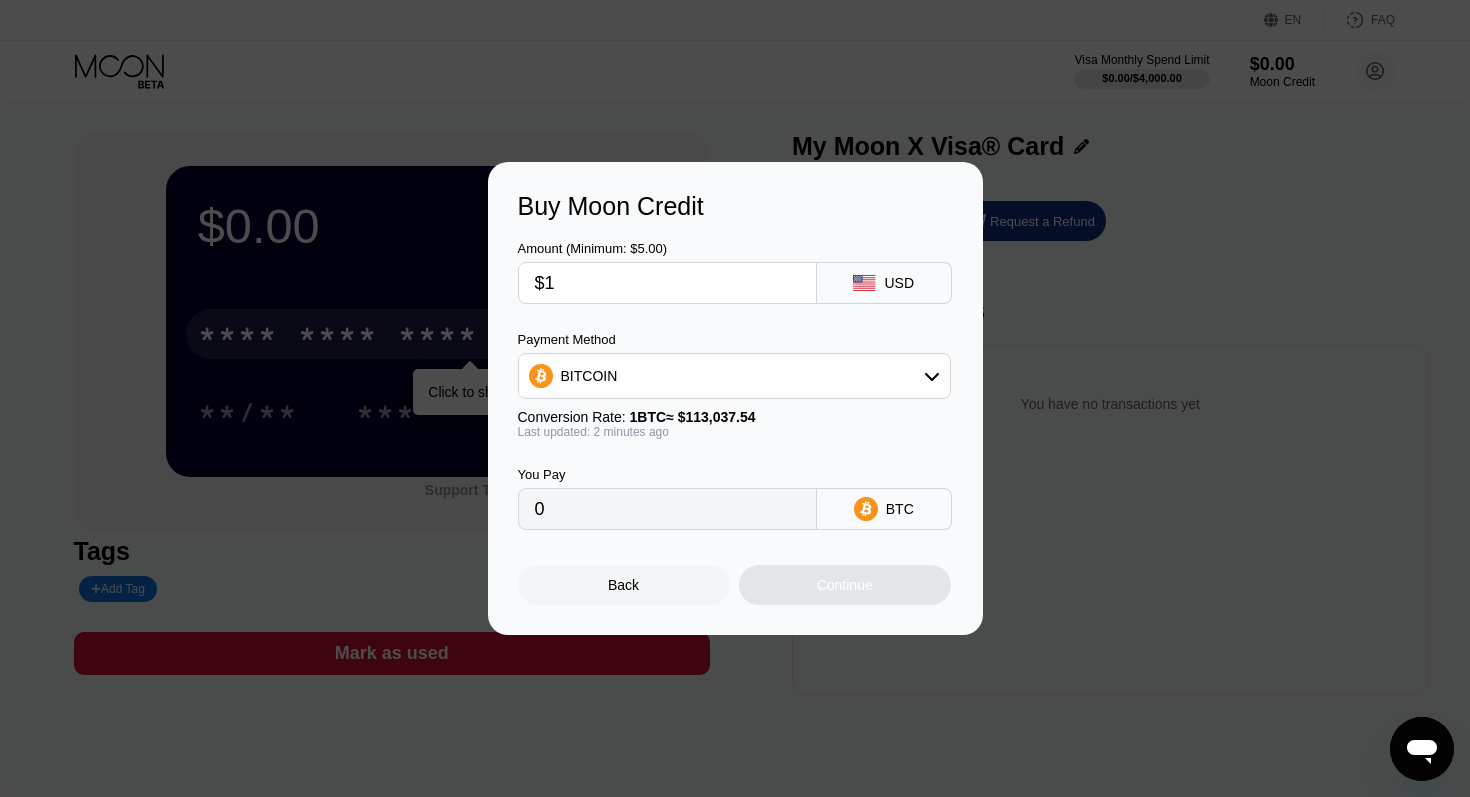 type on "0.00000885" 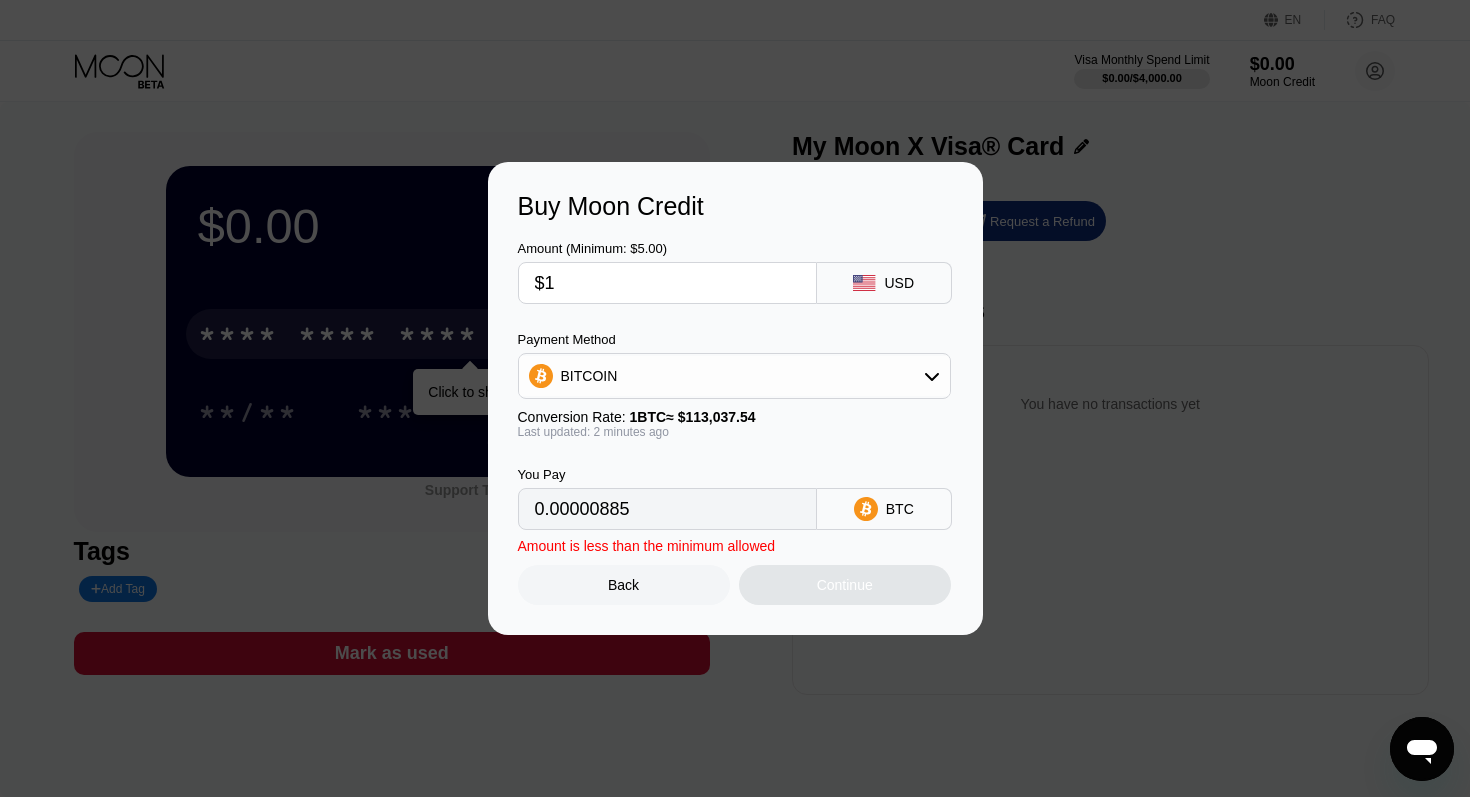 type on "$10" 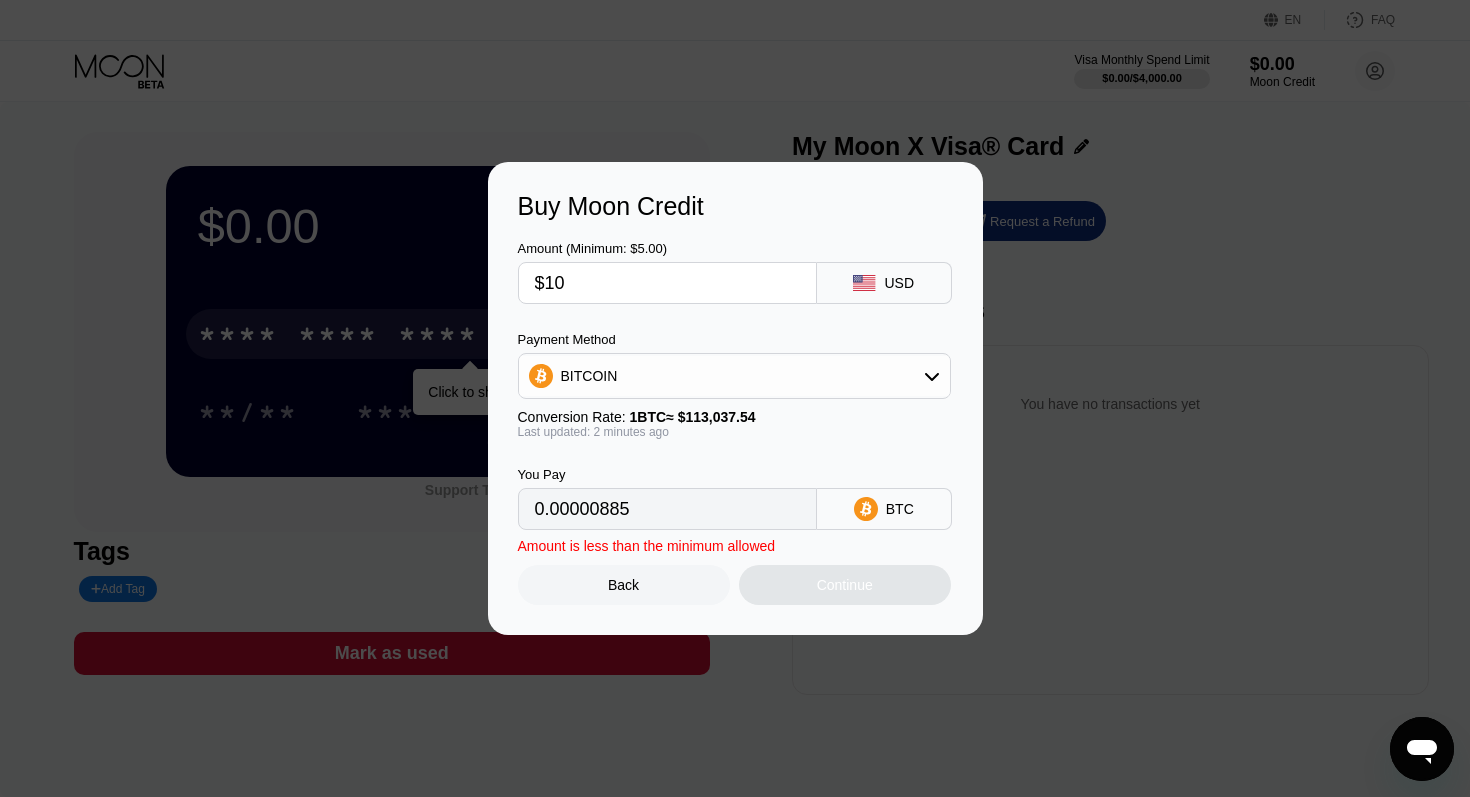type on "0.00008847" 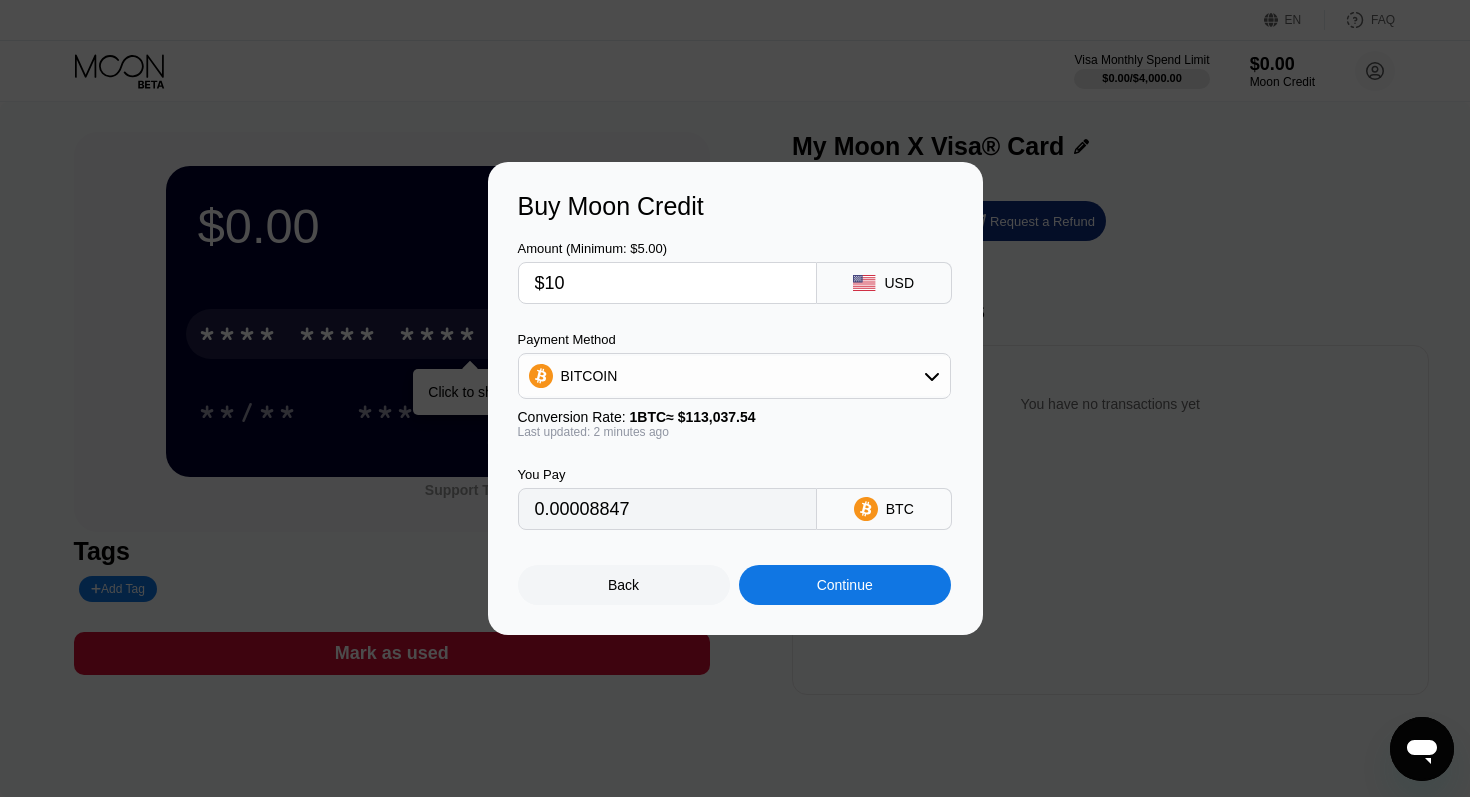 type on "$100" 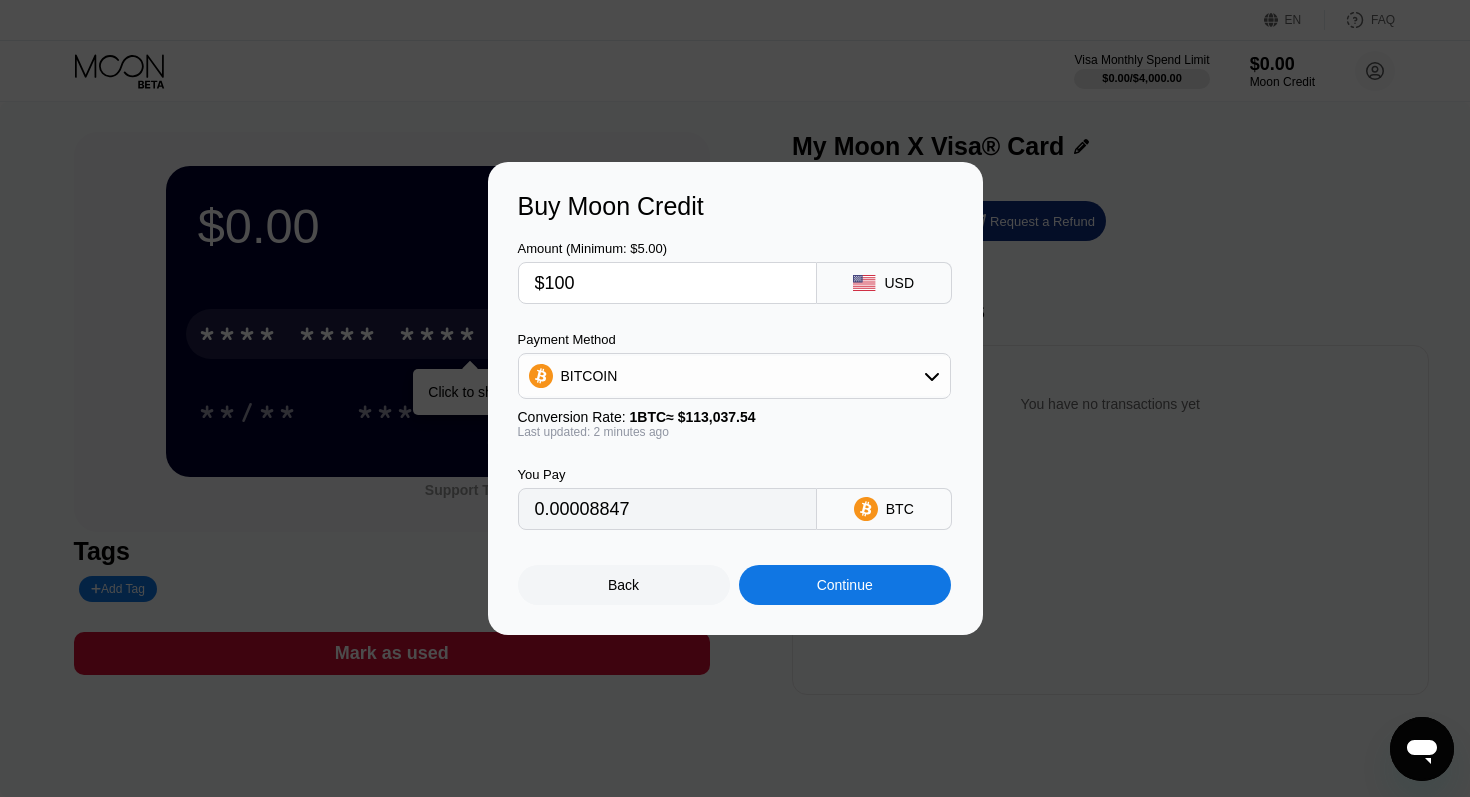 type on "0.00088467" 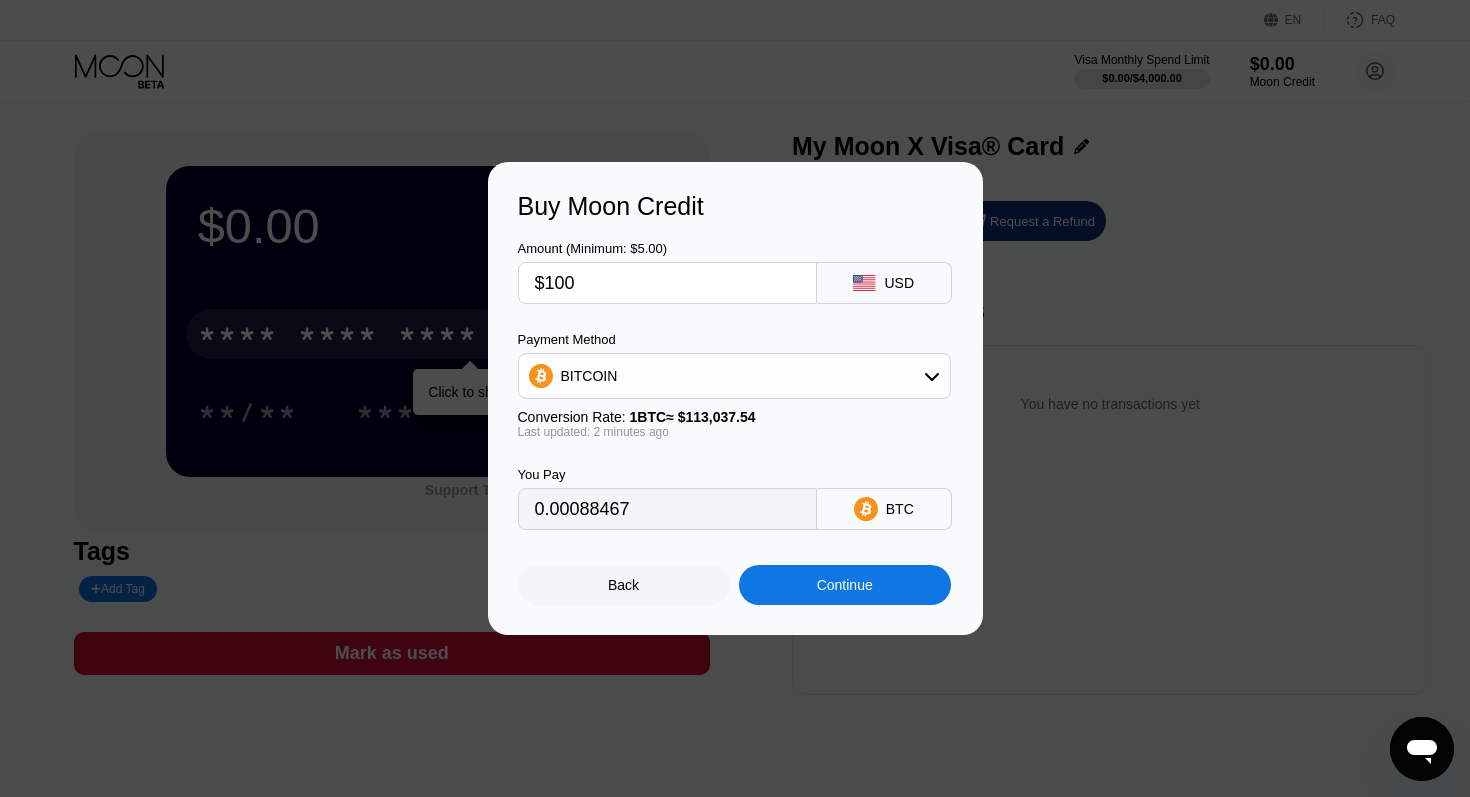 type on "$100" 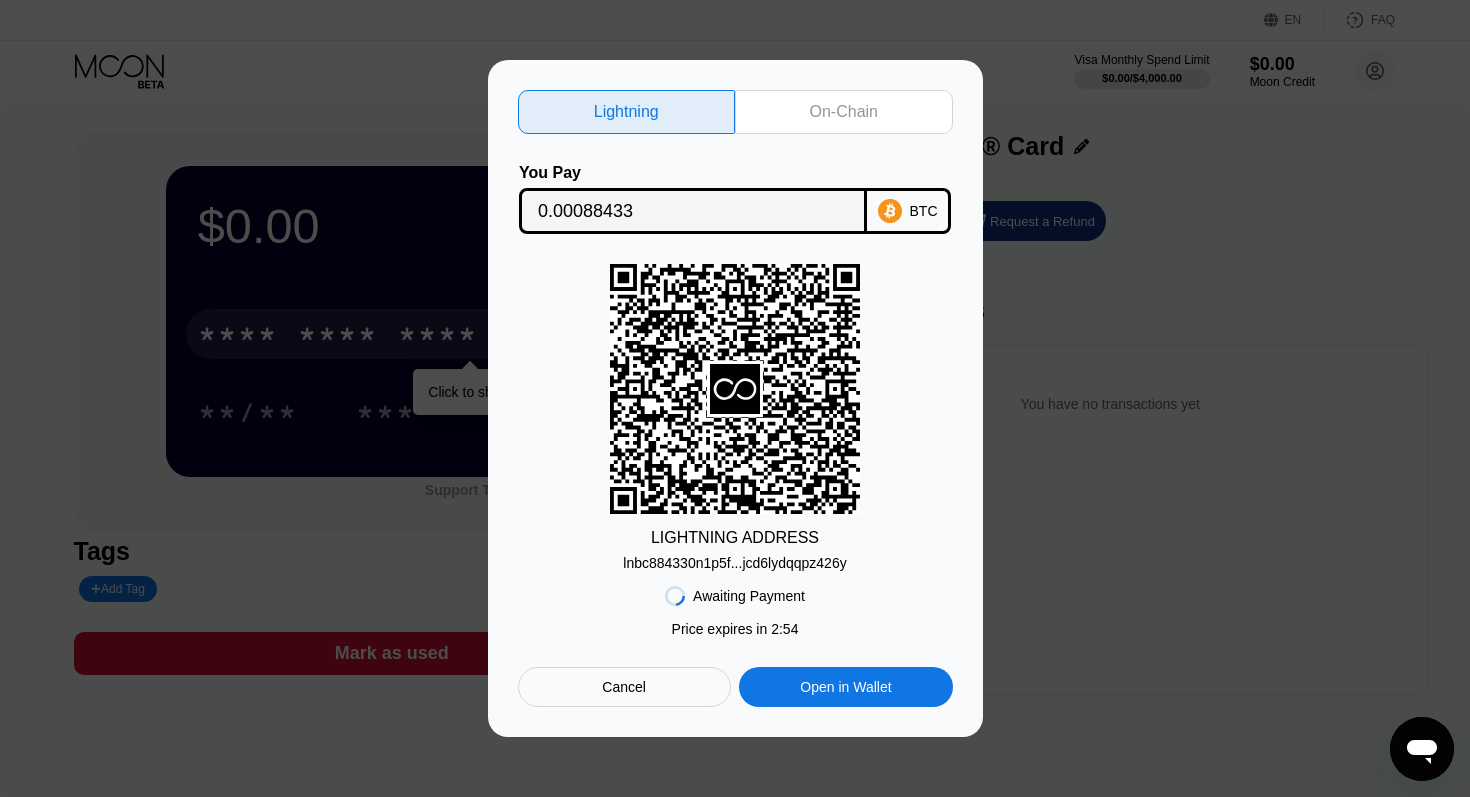 click on "On-Chain" at bounding box center (844, 112) 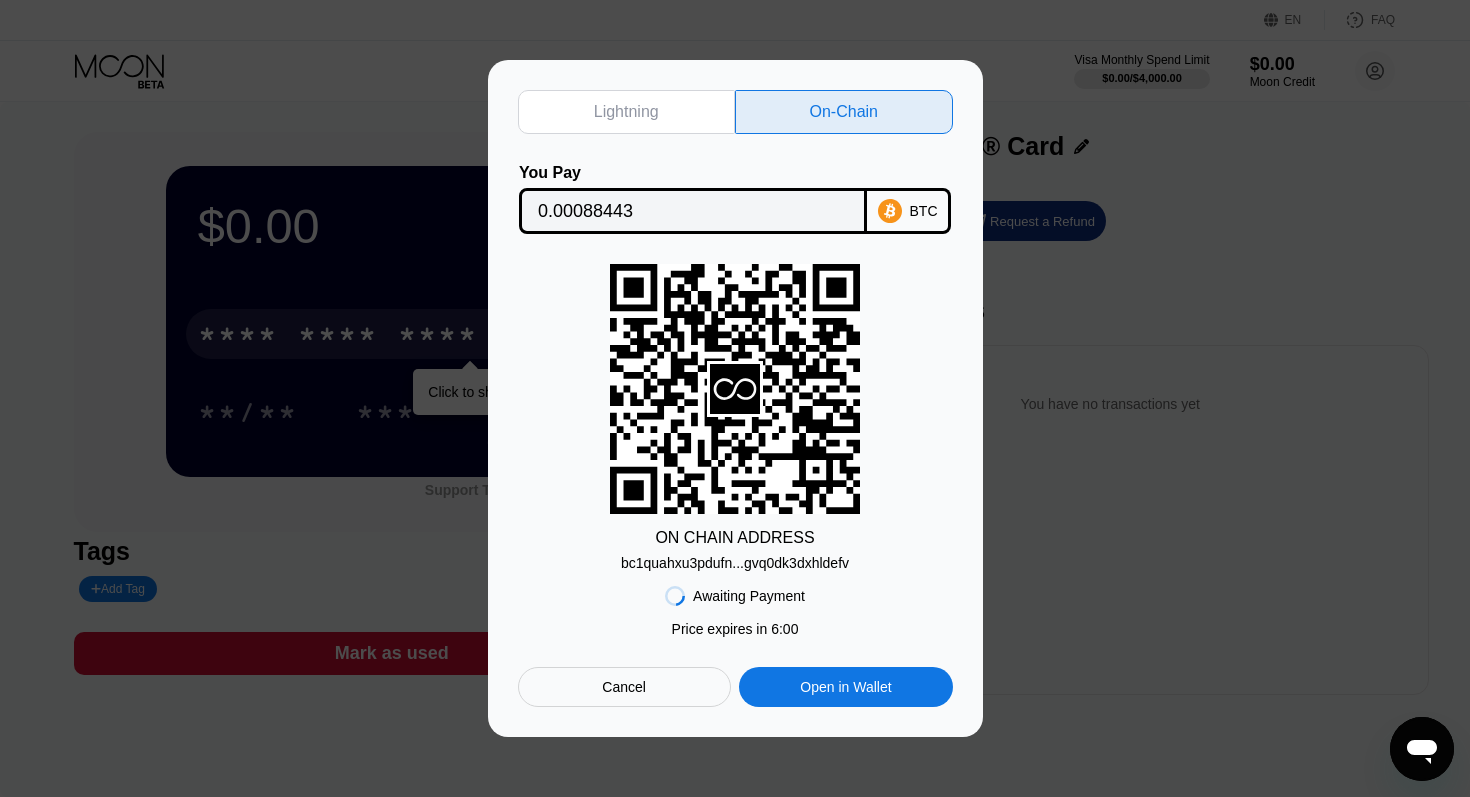 click on "Lightning" at bounding box center [627, 112] 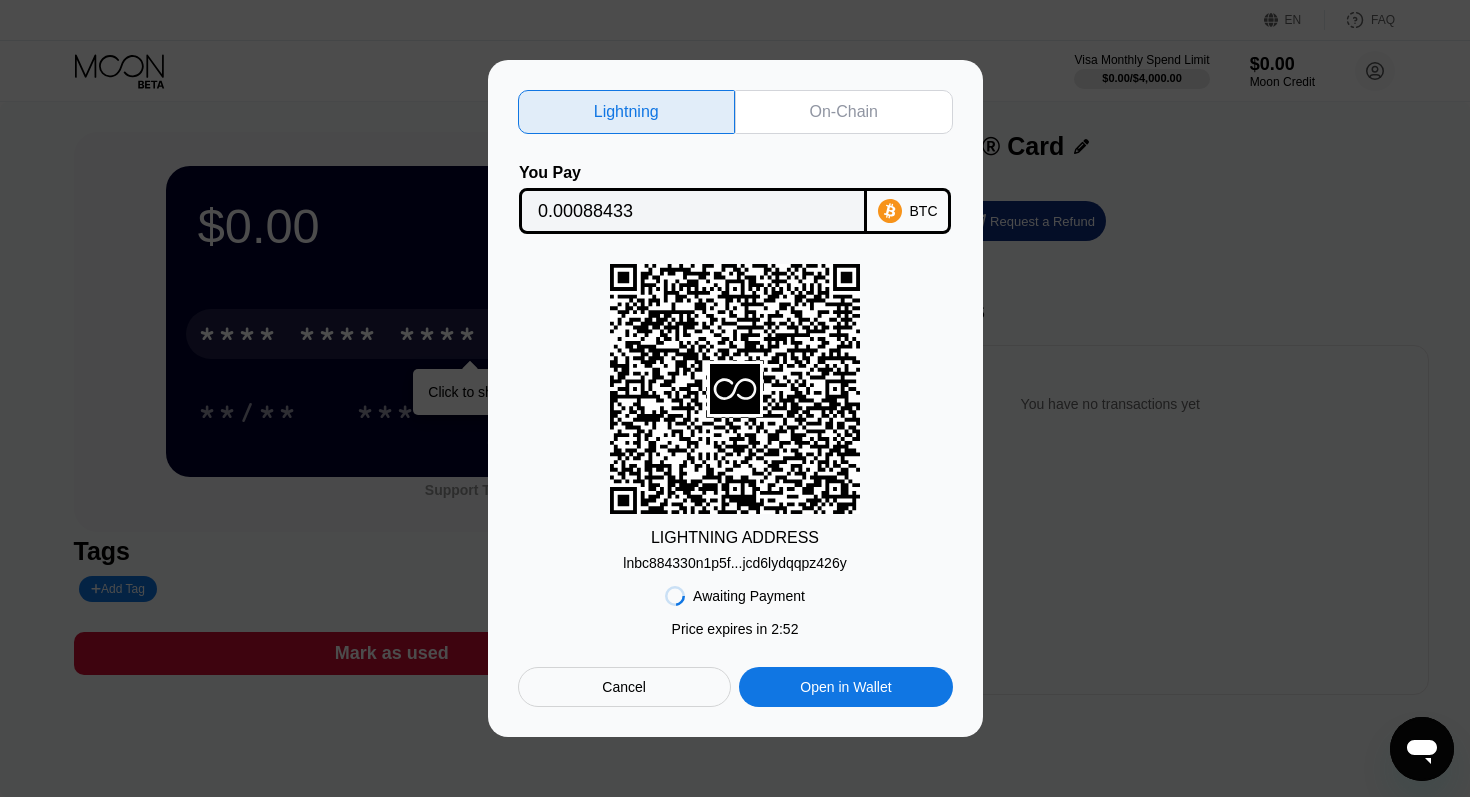 click on "Lightning On-Chain You Pay 0.00088433 BTC LIGHTNING   ADDRESS lnbc884330n1p5f...jcd6lydqqpz426y Awaiting Payment Price expires in   2 : 52 Price expires in   5 : 59 Cancel Open in Wallet" at bounding box center (735, 398) 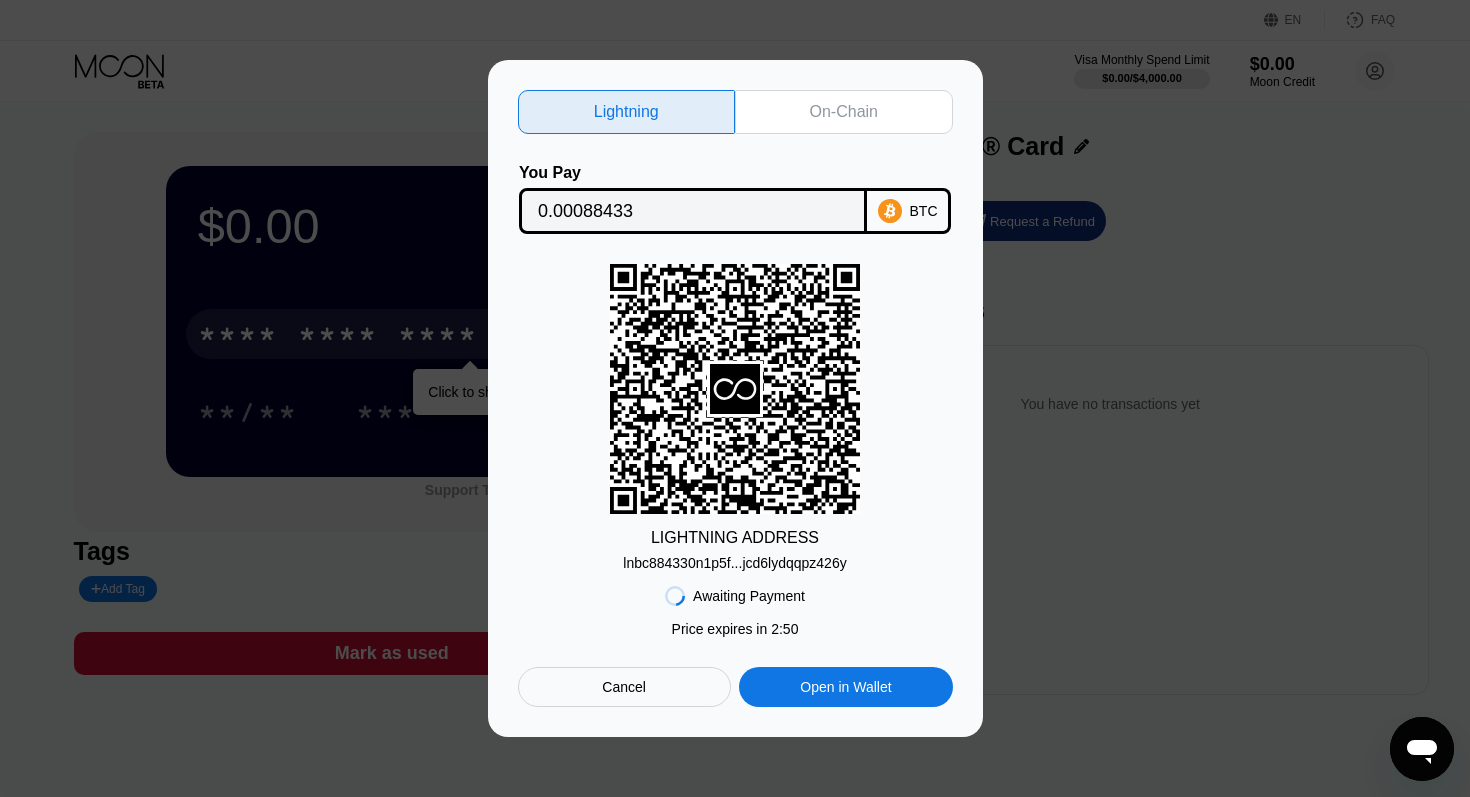 click on "Cancel" at bounding box center (624, 687) 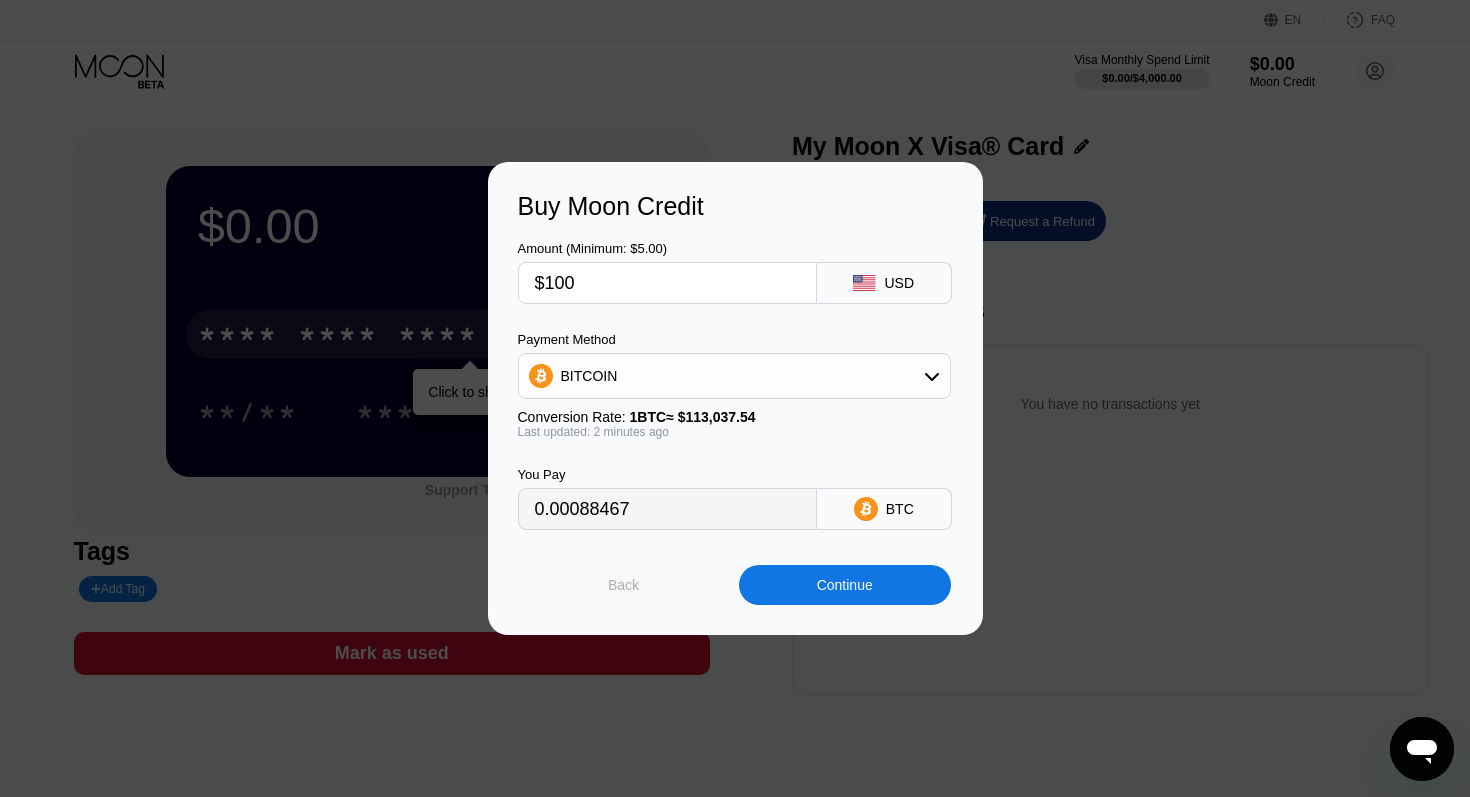 click on "Back" at bounding box center (623, 585) 